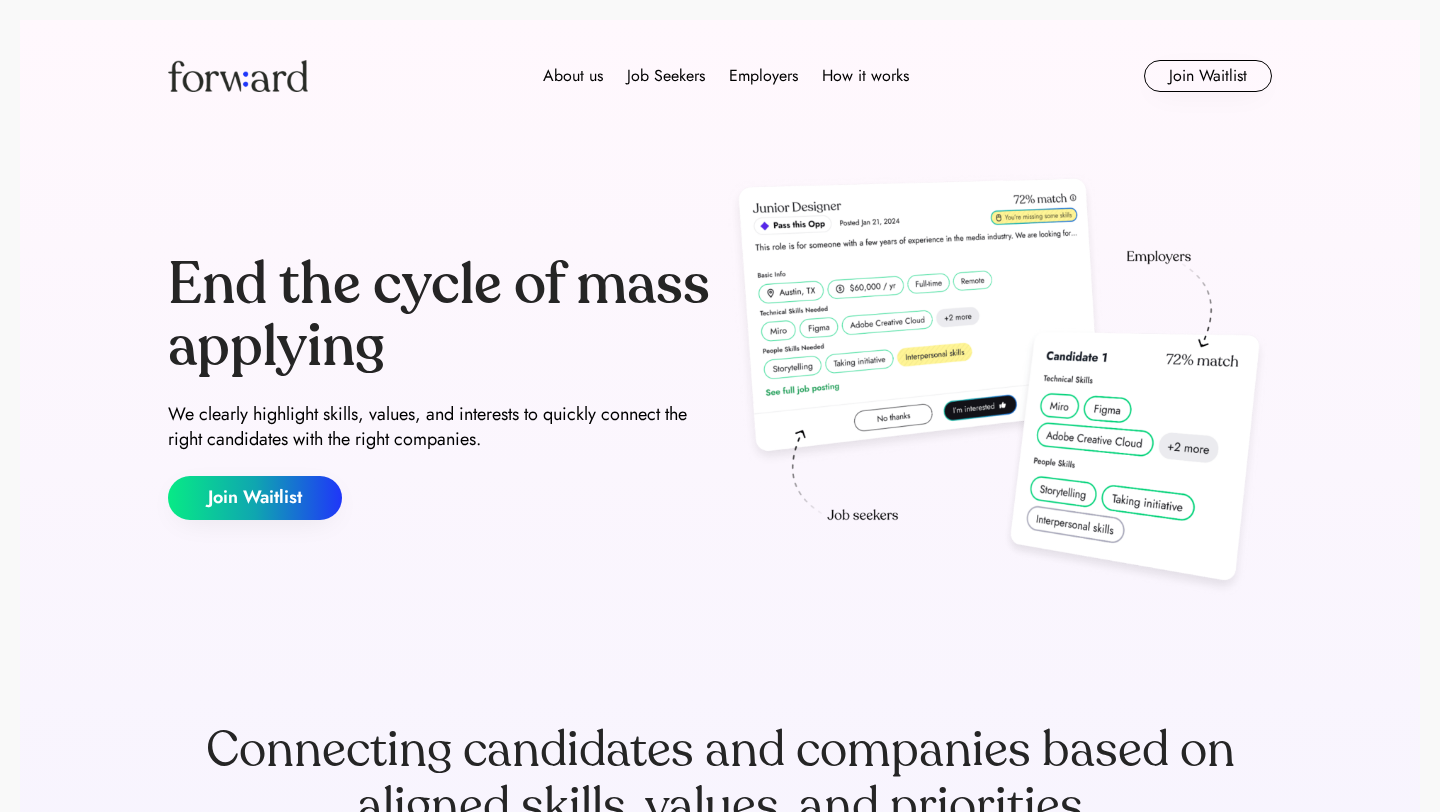 scroll, scrollTop: 0, scrollLeft: 0, axis: both 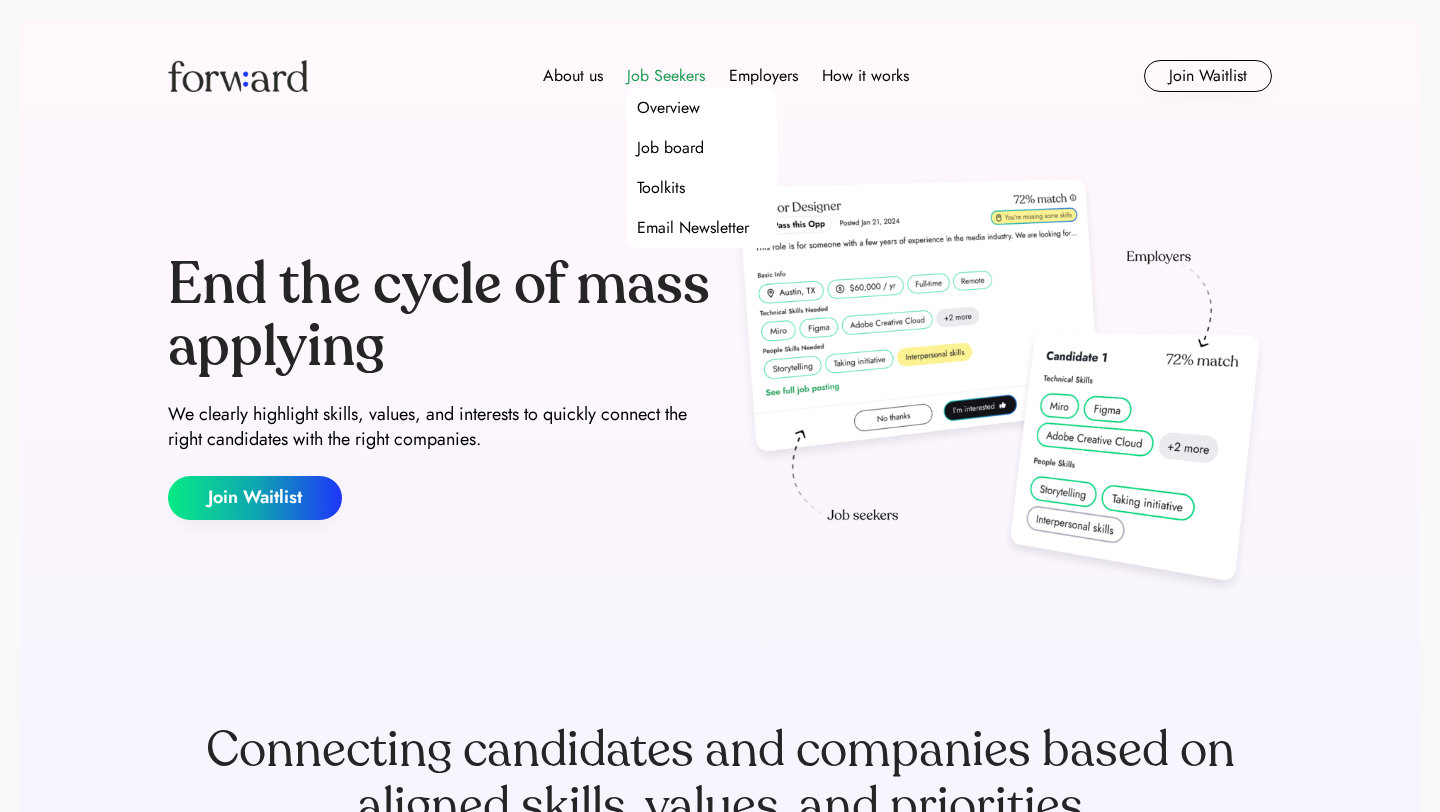 click on "Job Seekers" at bounding box center [666, 76] 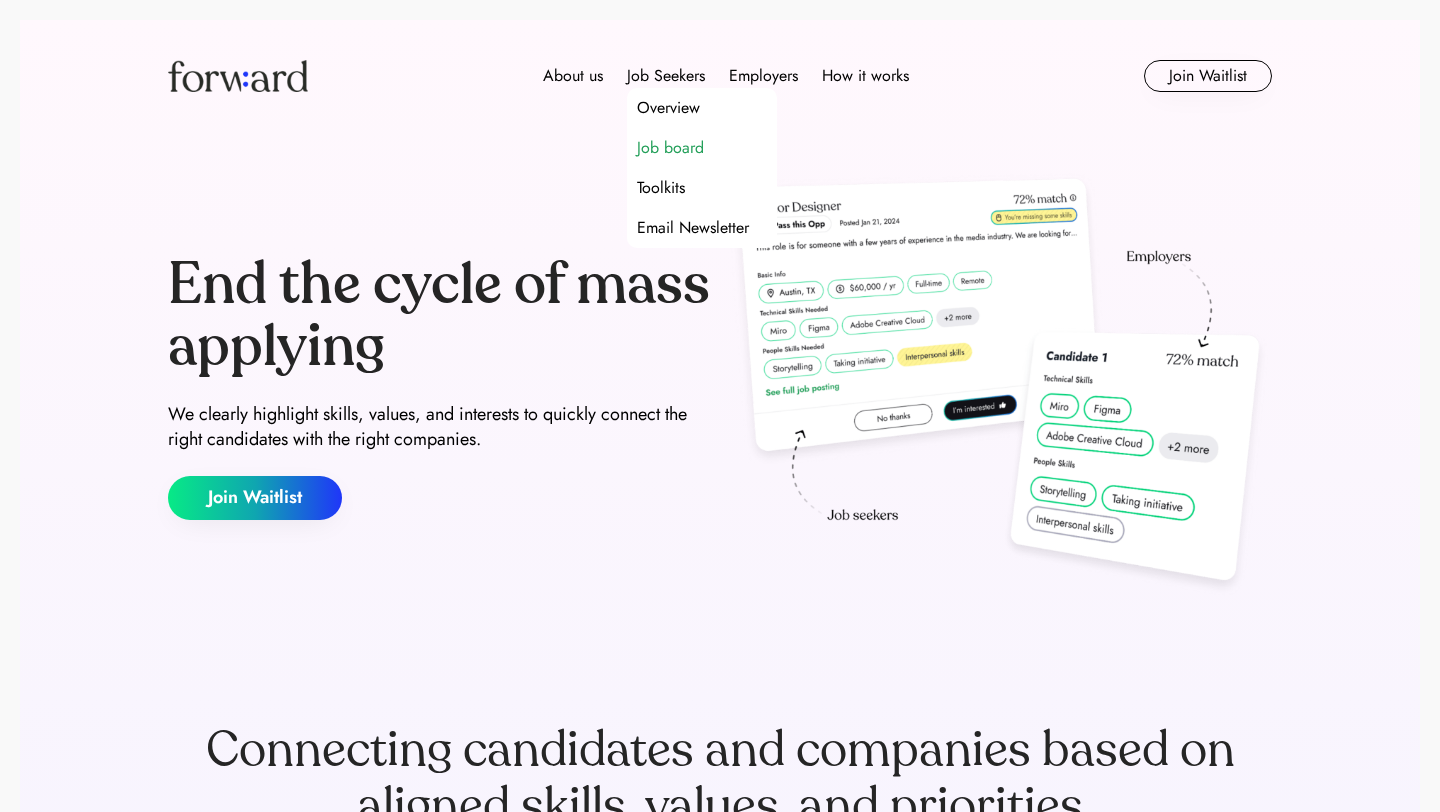 click on "Job board" at bounding box center [670, 148] 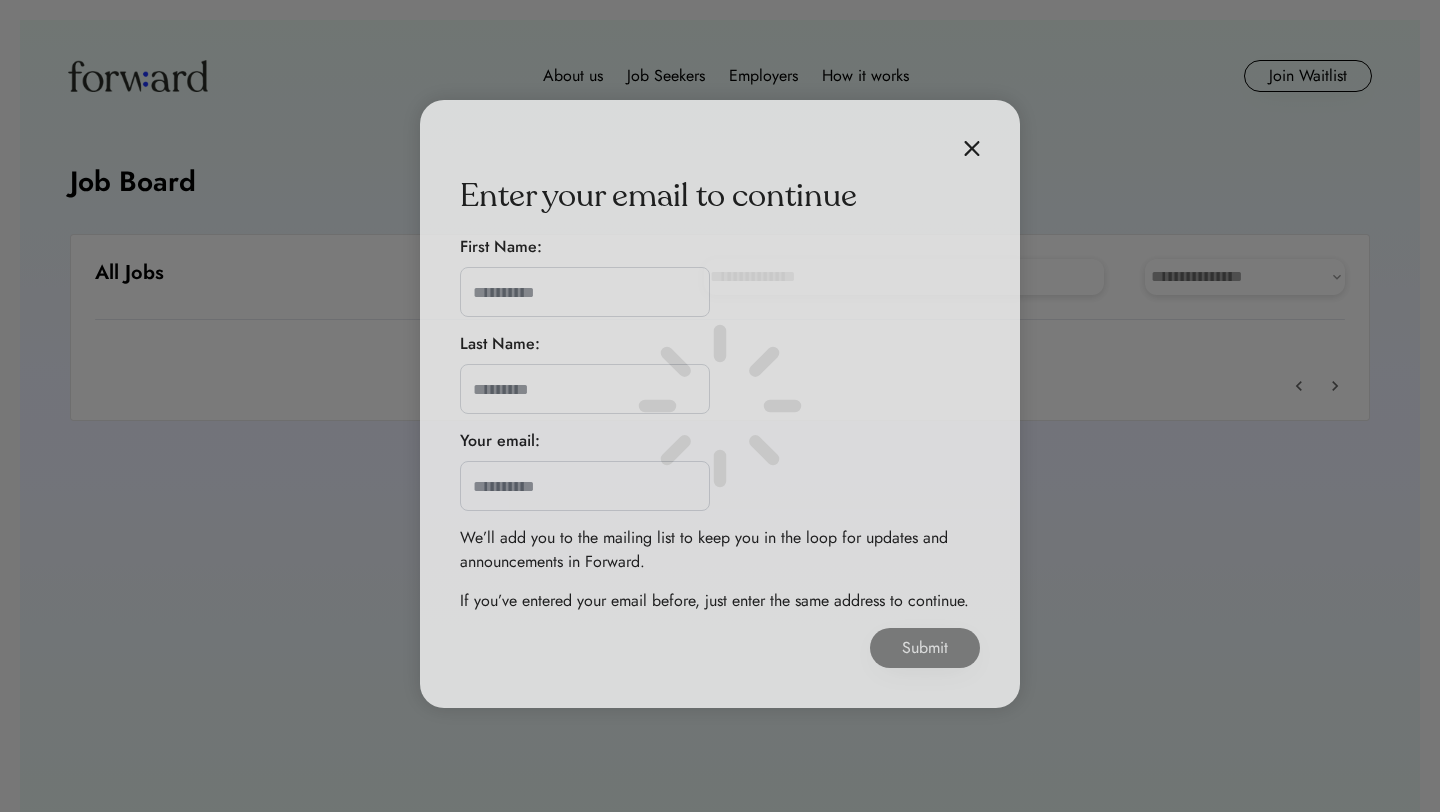 scroll, scrollTop: 0, scrollLeft: 0, axis: both 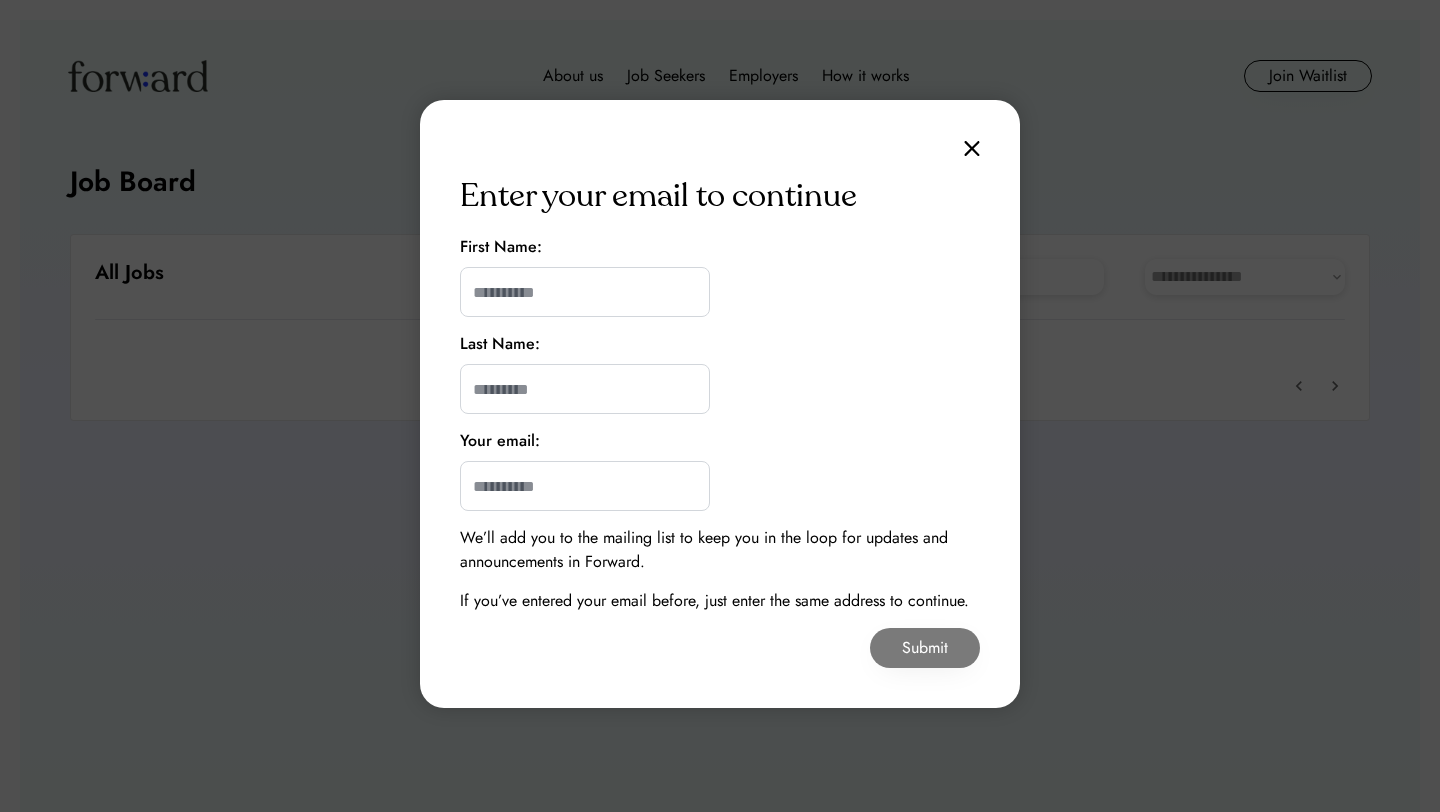 click at bounding box center [972, 148] 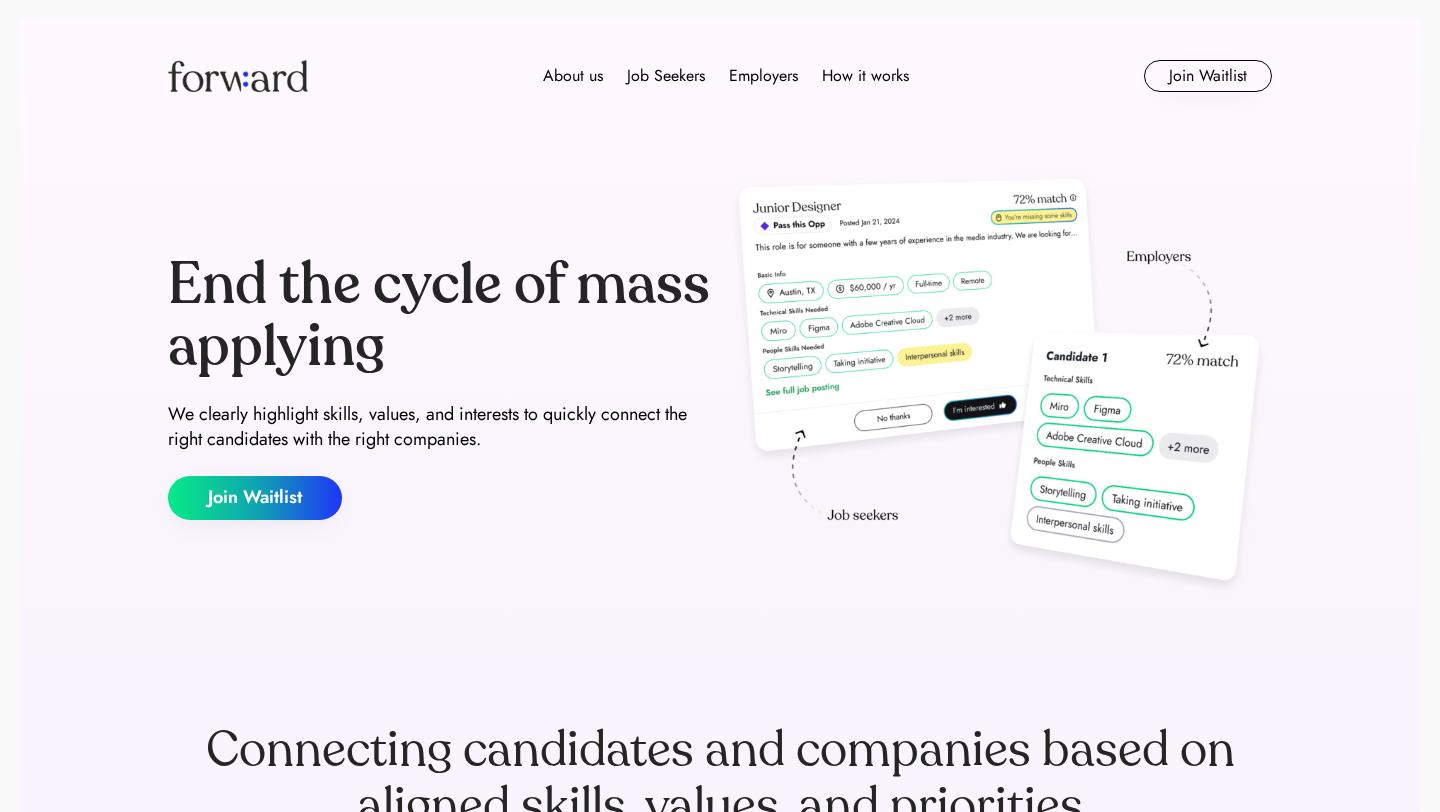 scroll, scrollTop: 0, scrollLeft: 0, axis: both 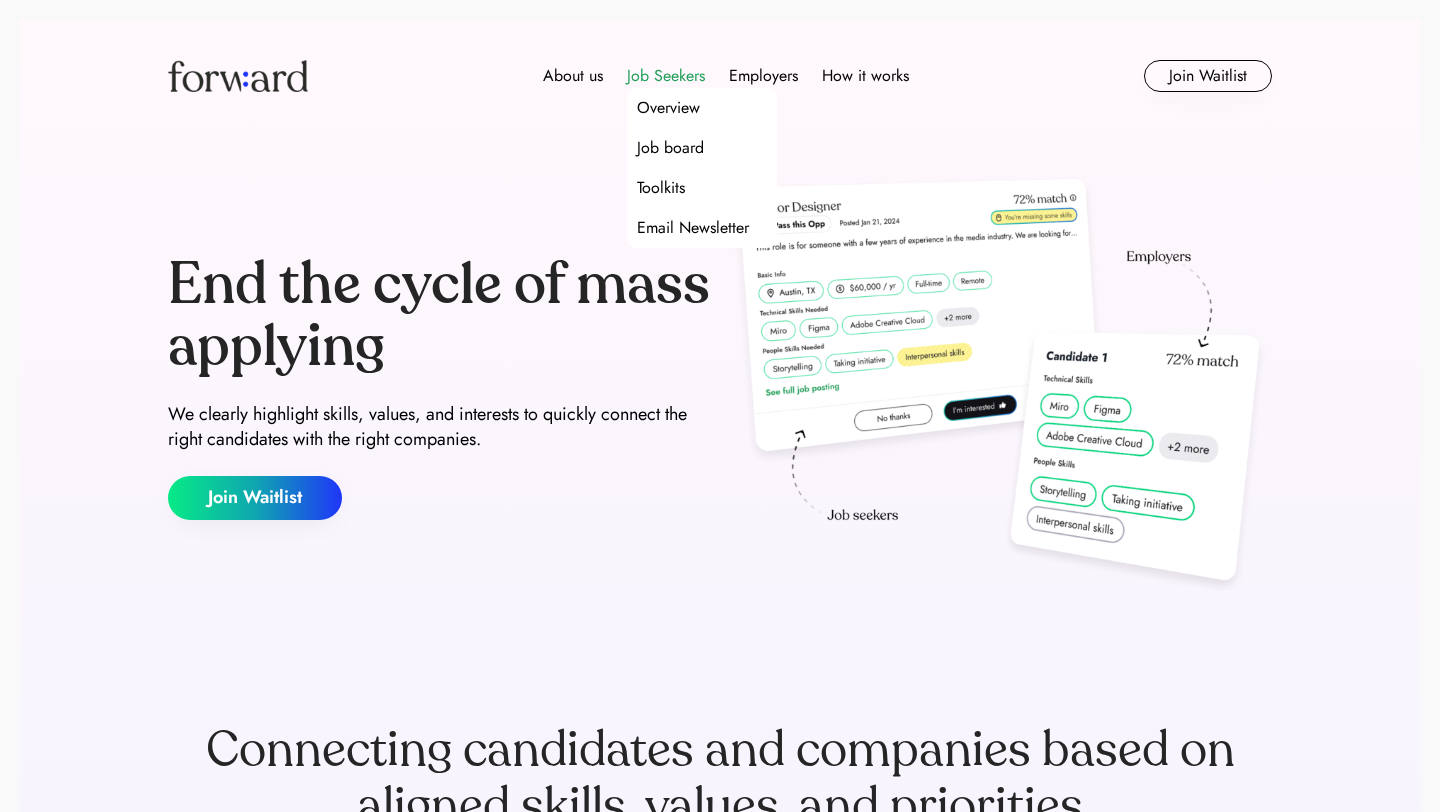 click on "Job Seekers" at bounding box center [666, 76] 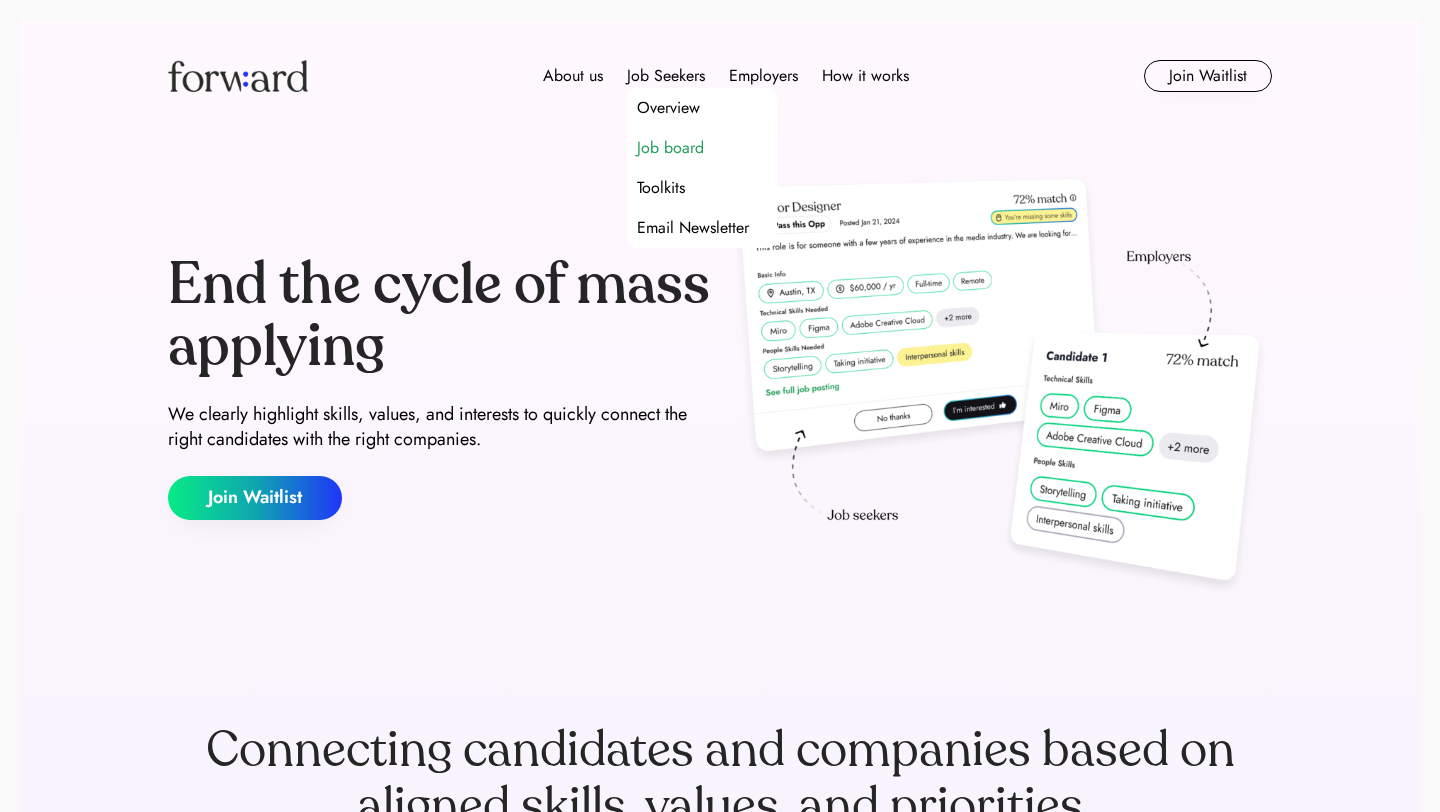 click on "Job board" at bounding box center [670, 148] 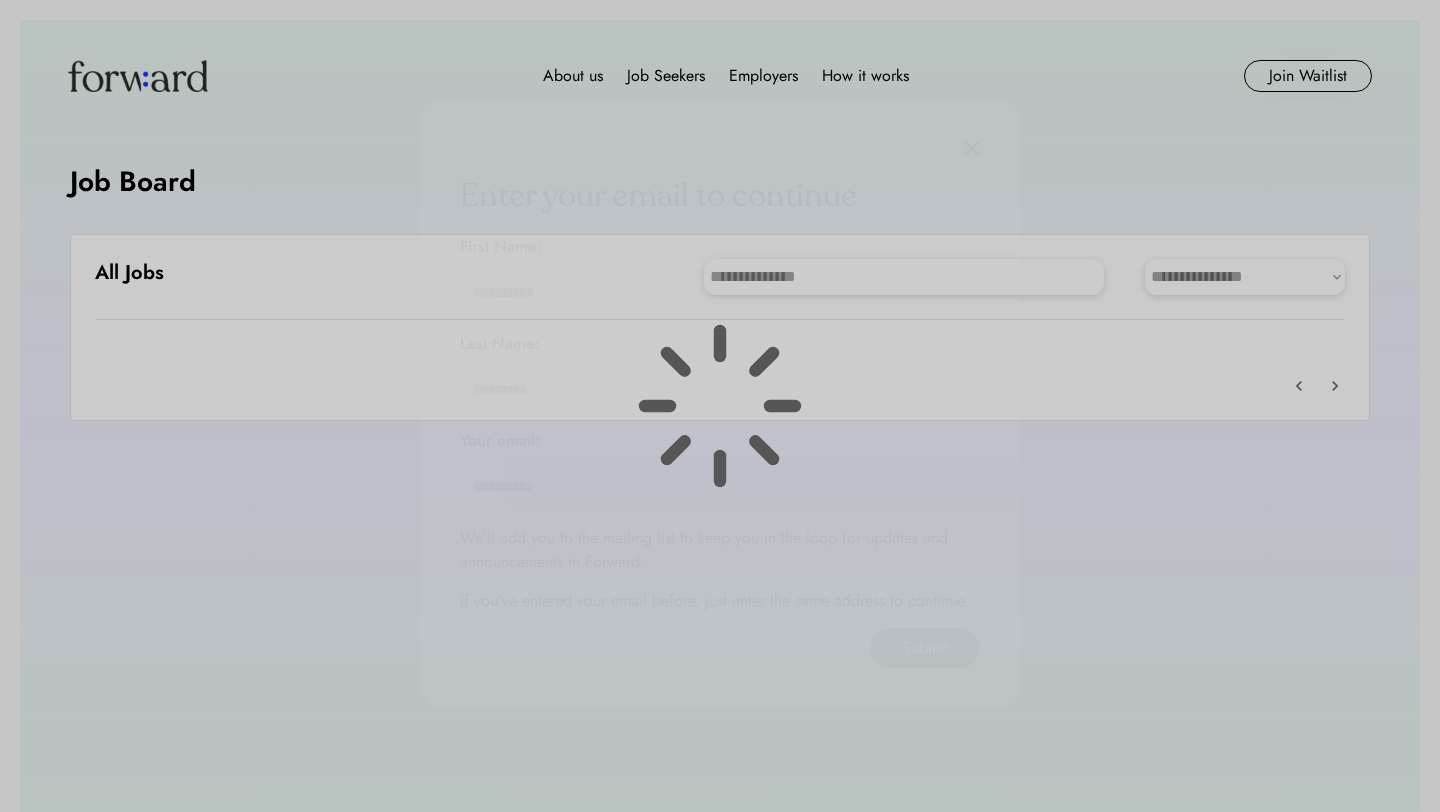 scroll, scrollTop: 0, scrollLeft: 0, axis: both 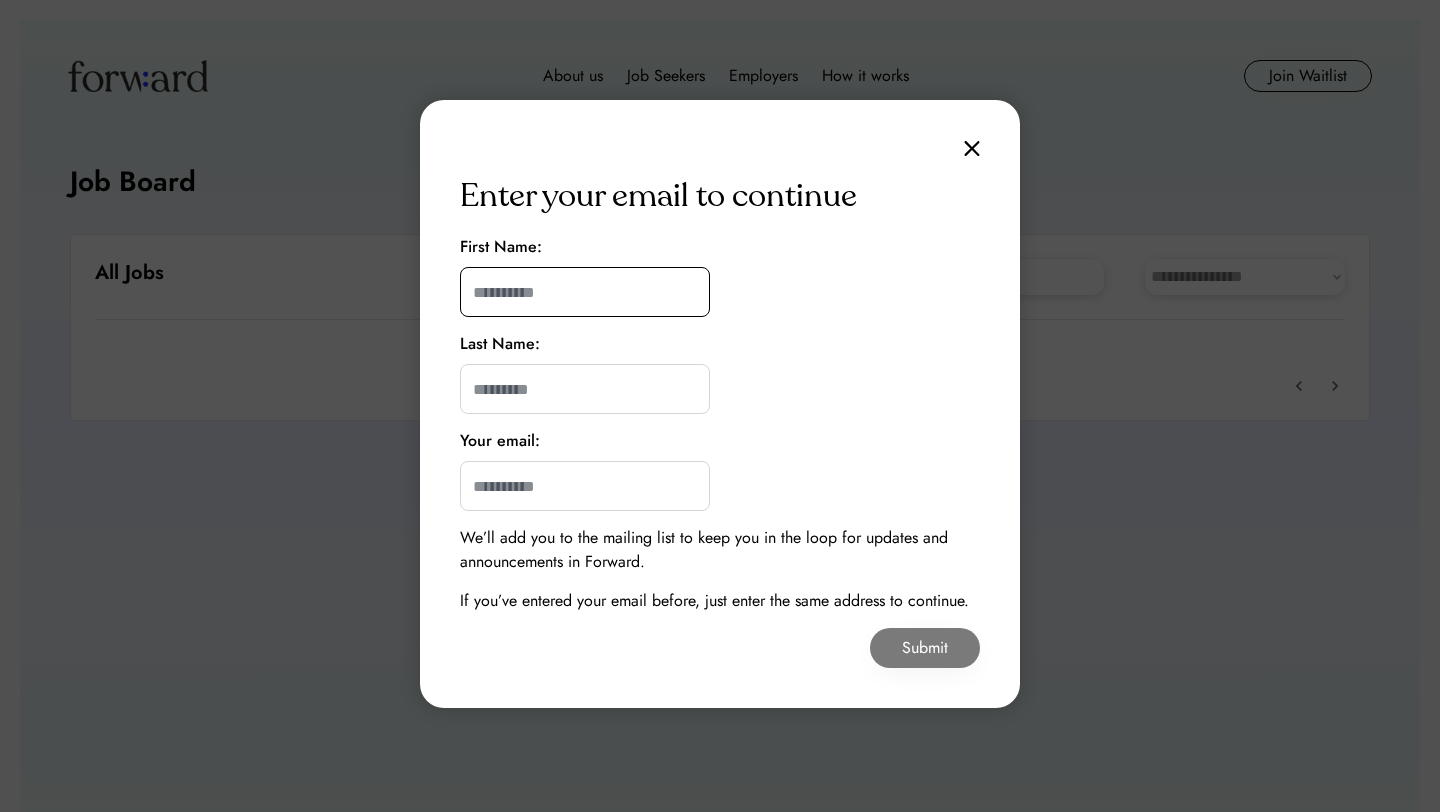 click at bounding box center (585, 292) 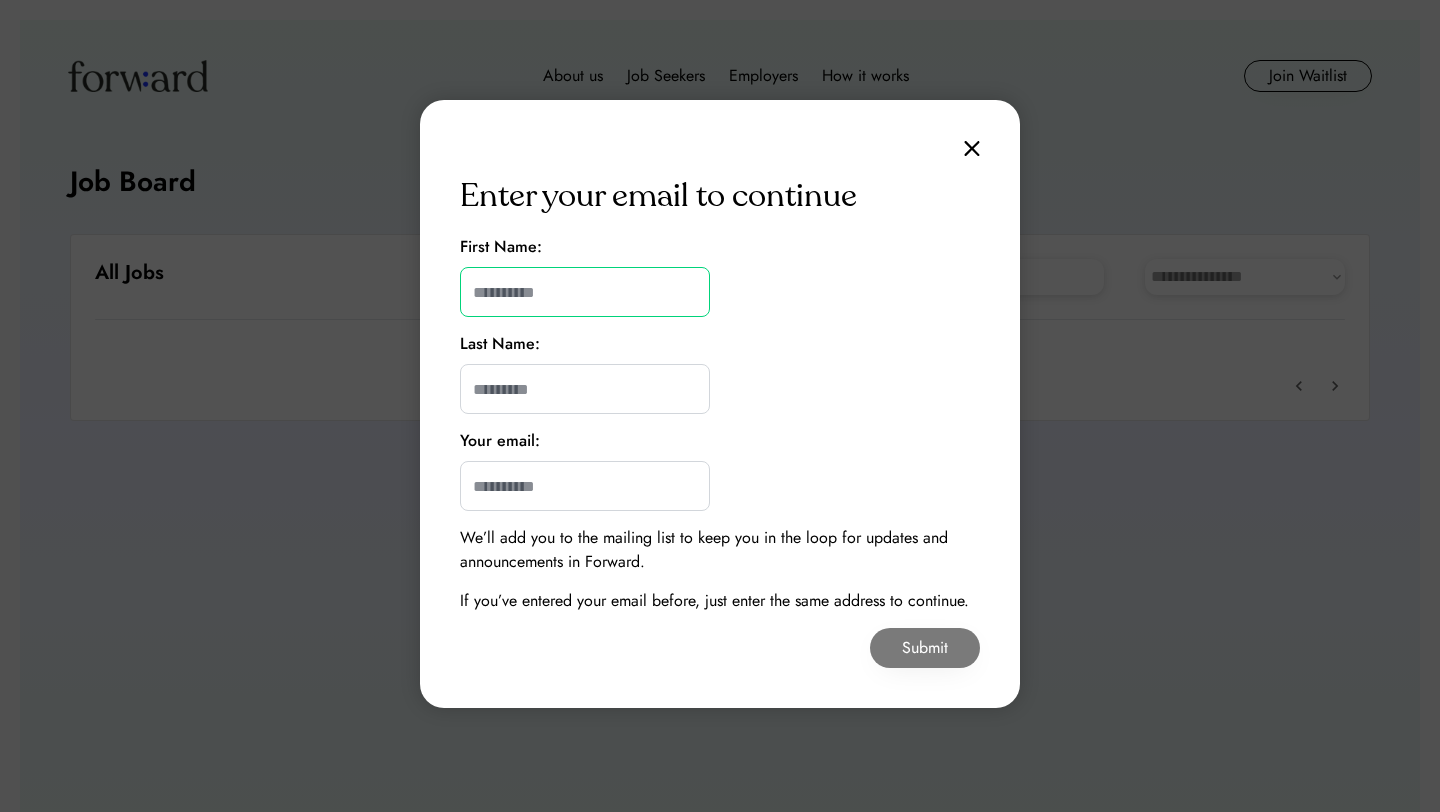 type on "**********" 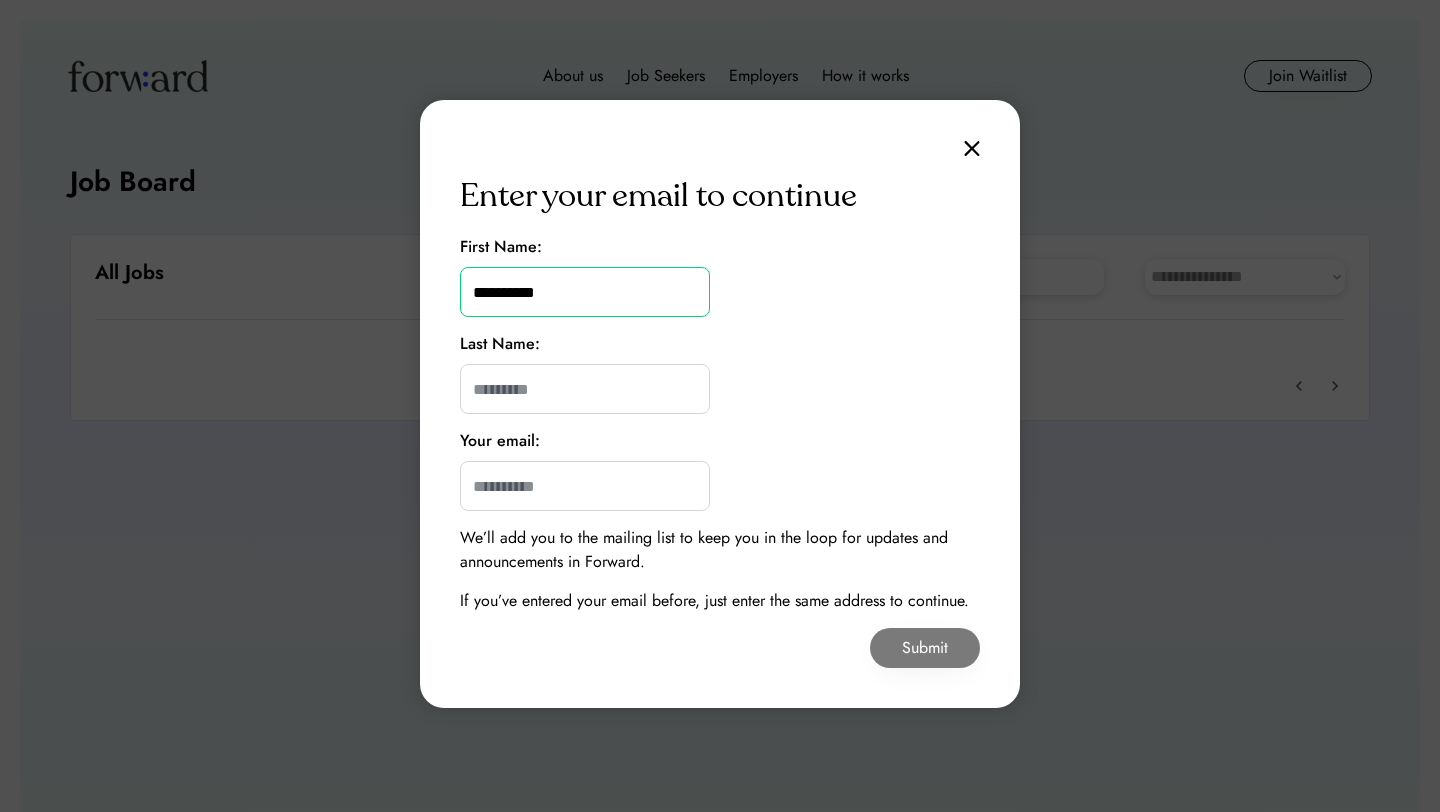 type on "********" 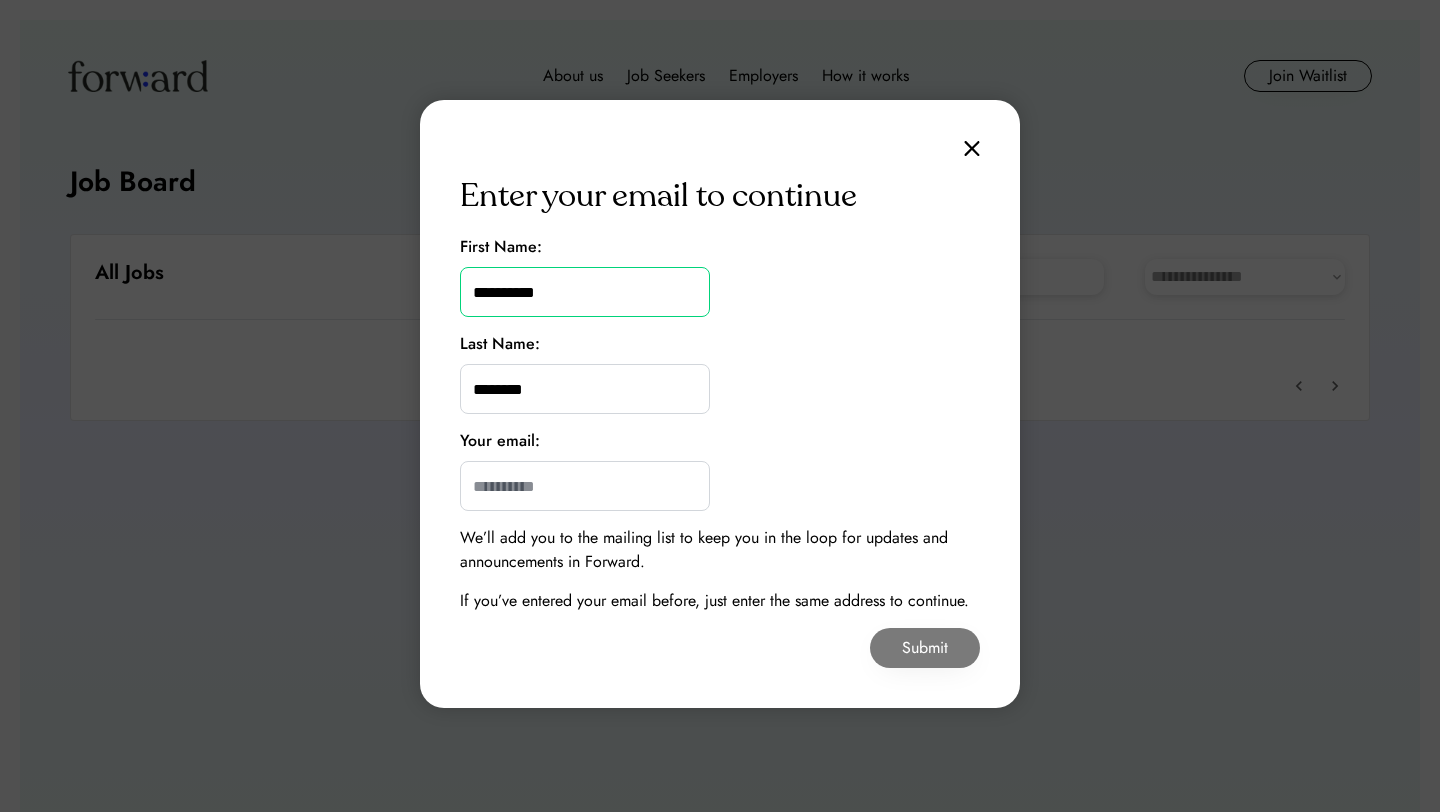 type on "**********" 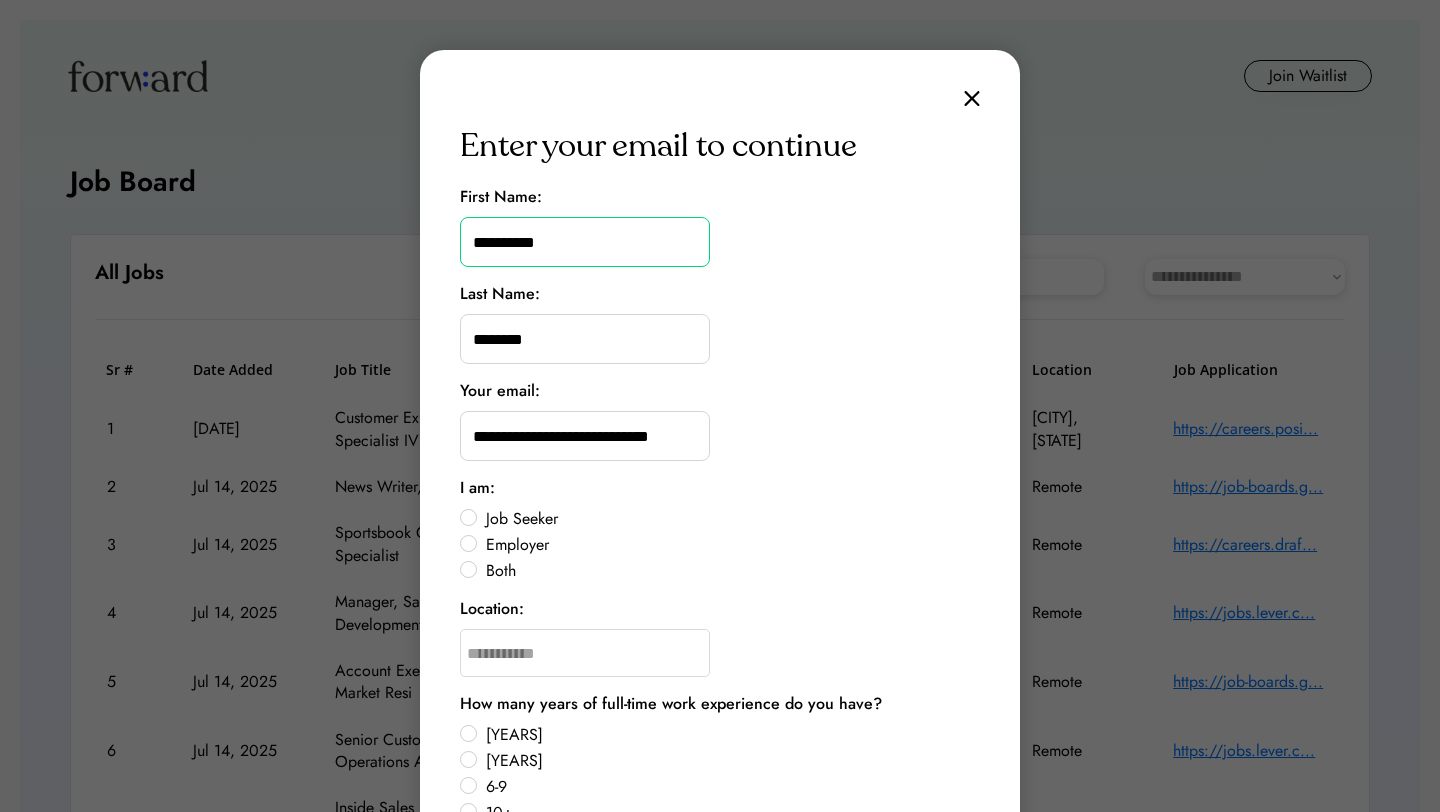 scroll, scrollTop: 71, scrollLeft: 0, axis: vertical 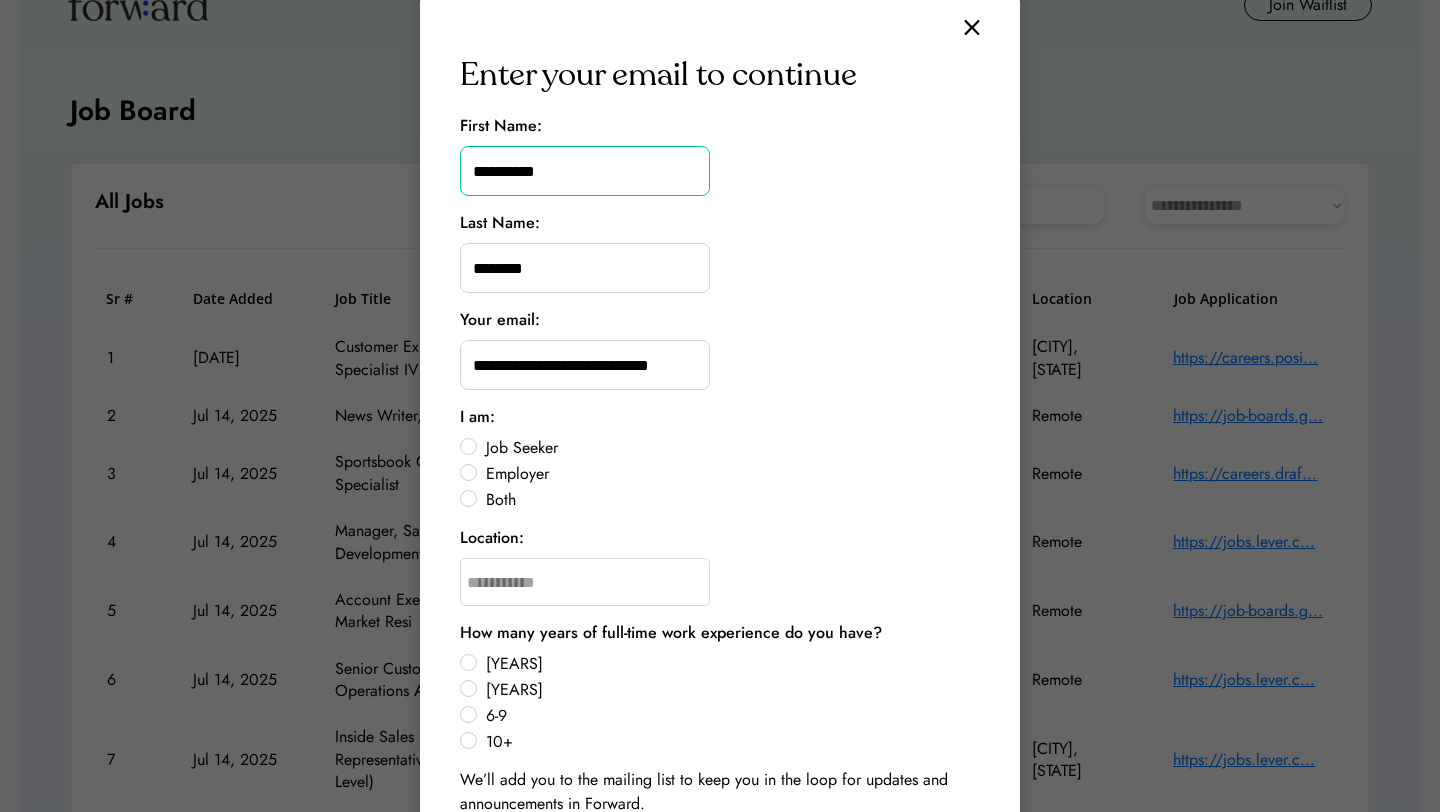 click on "Job Seeker" at bounding box center (730, 448) 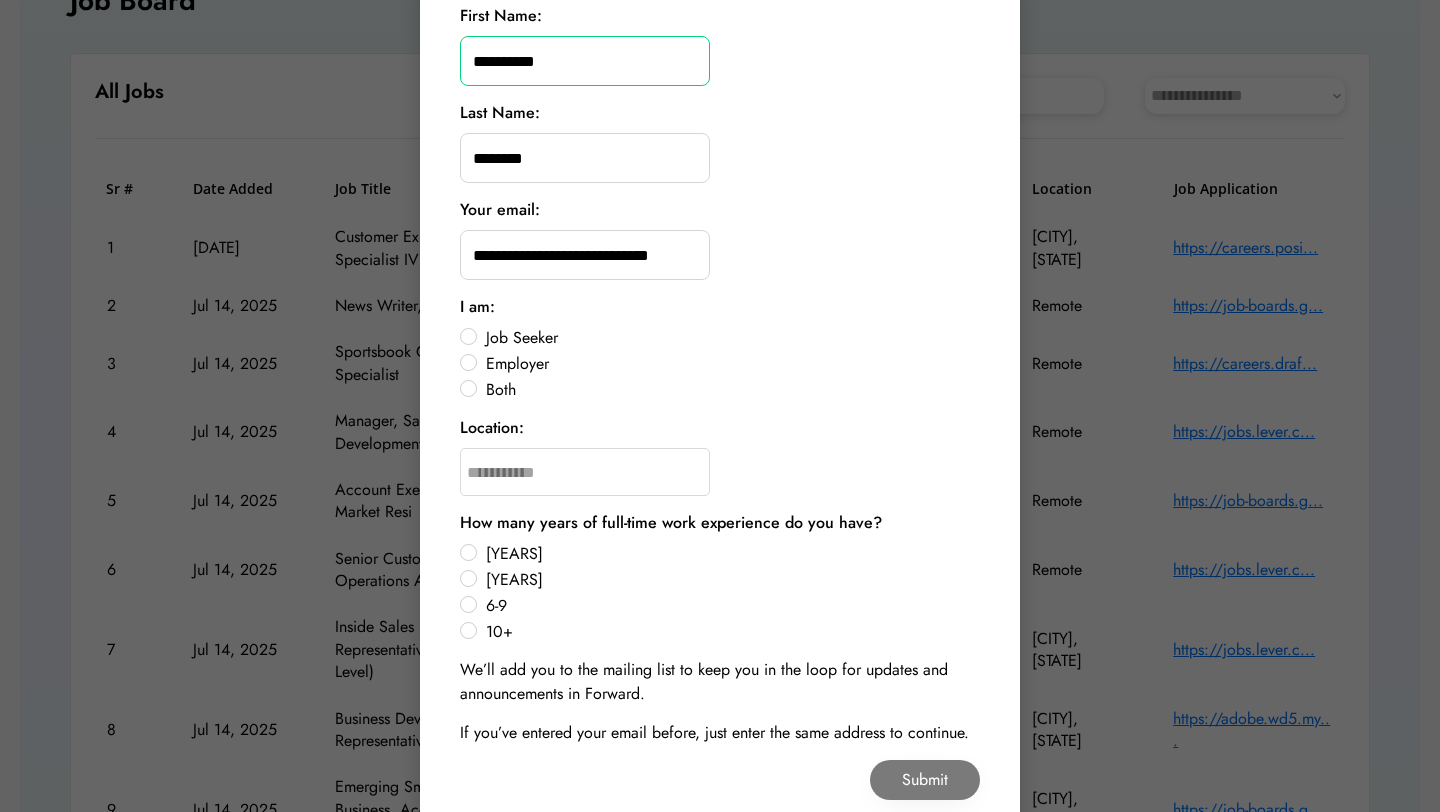 scroll, scrollTop: 216, scrollLeft: 0, axis: vertical 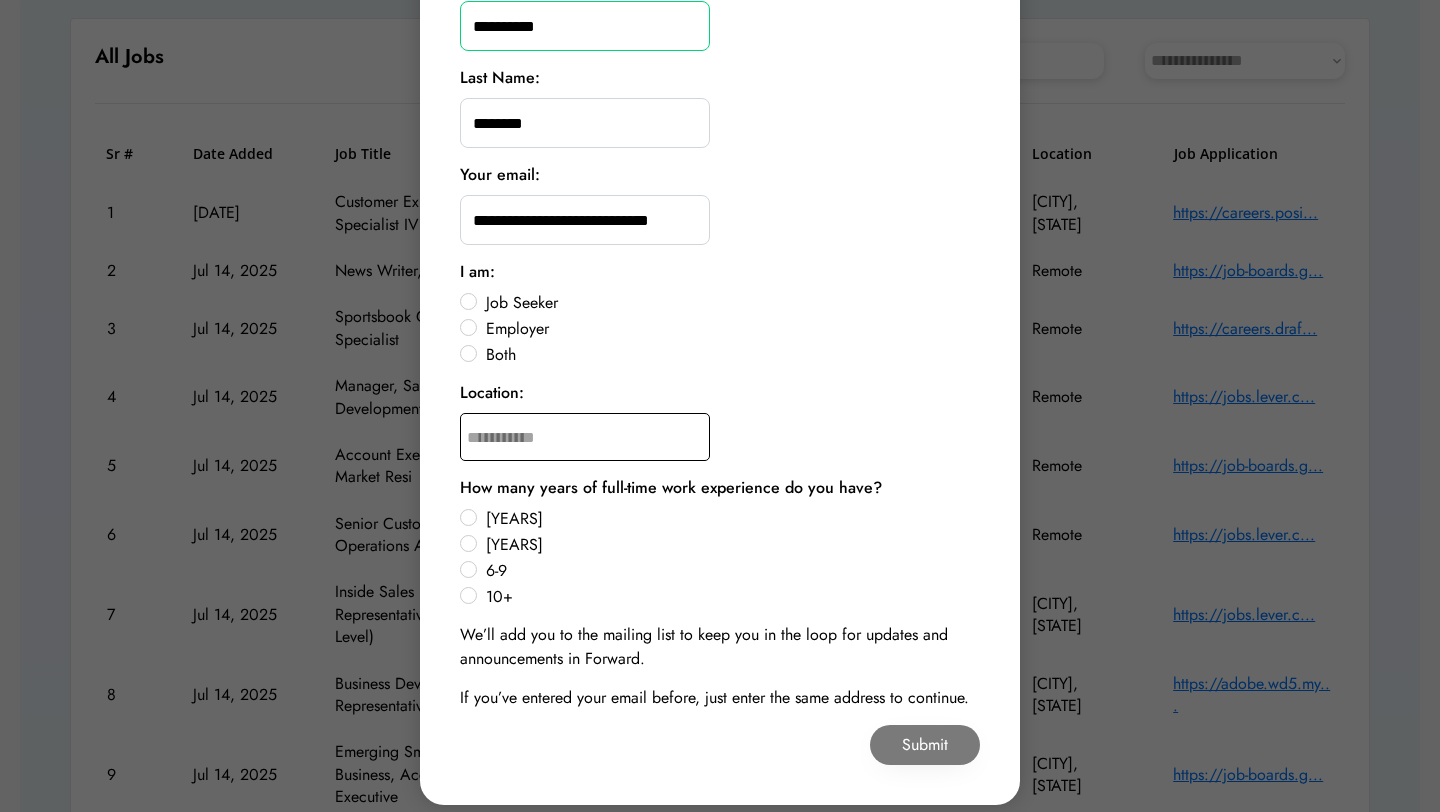 click at bounding box center (585, 437) 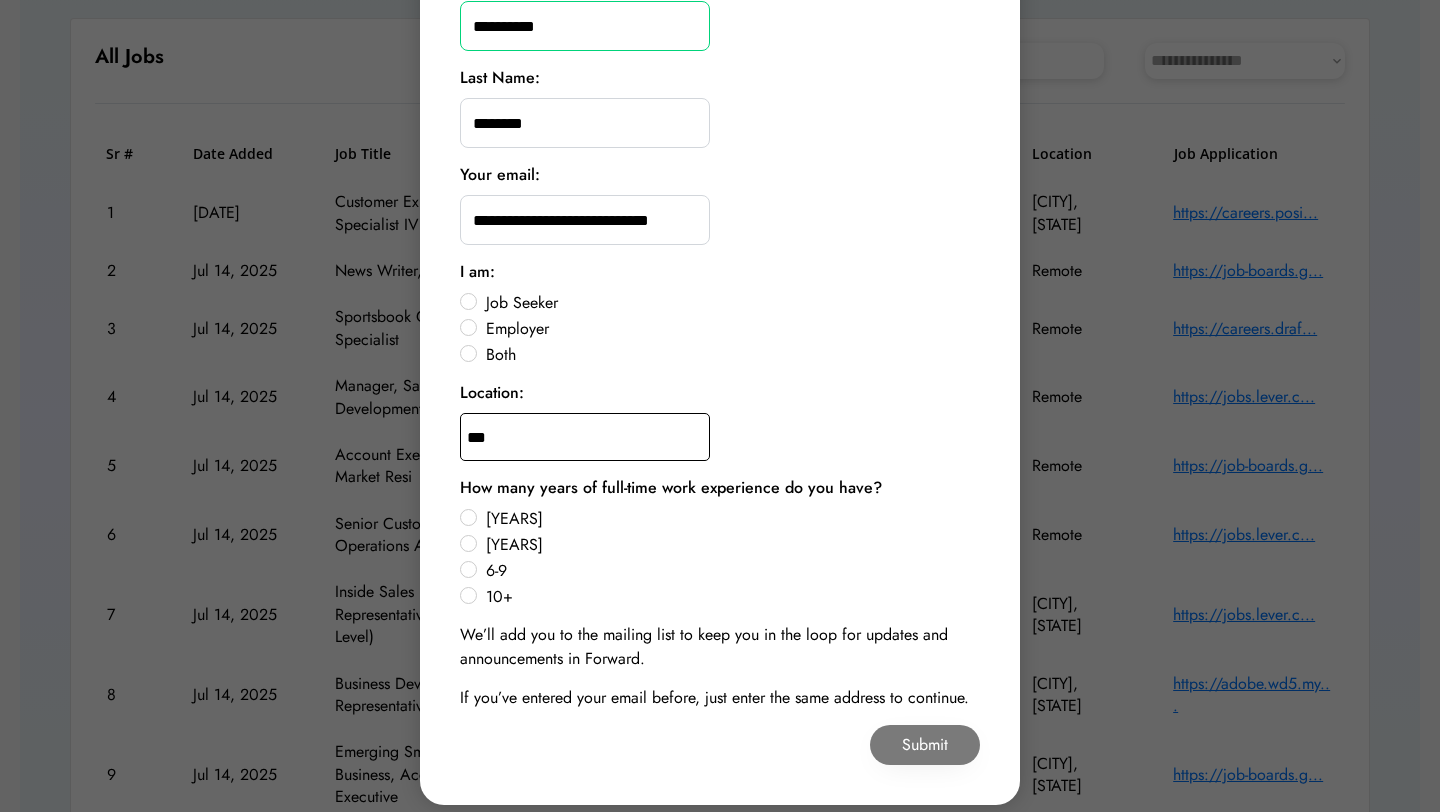 type on "****" 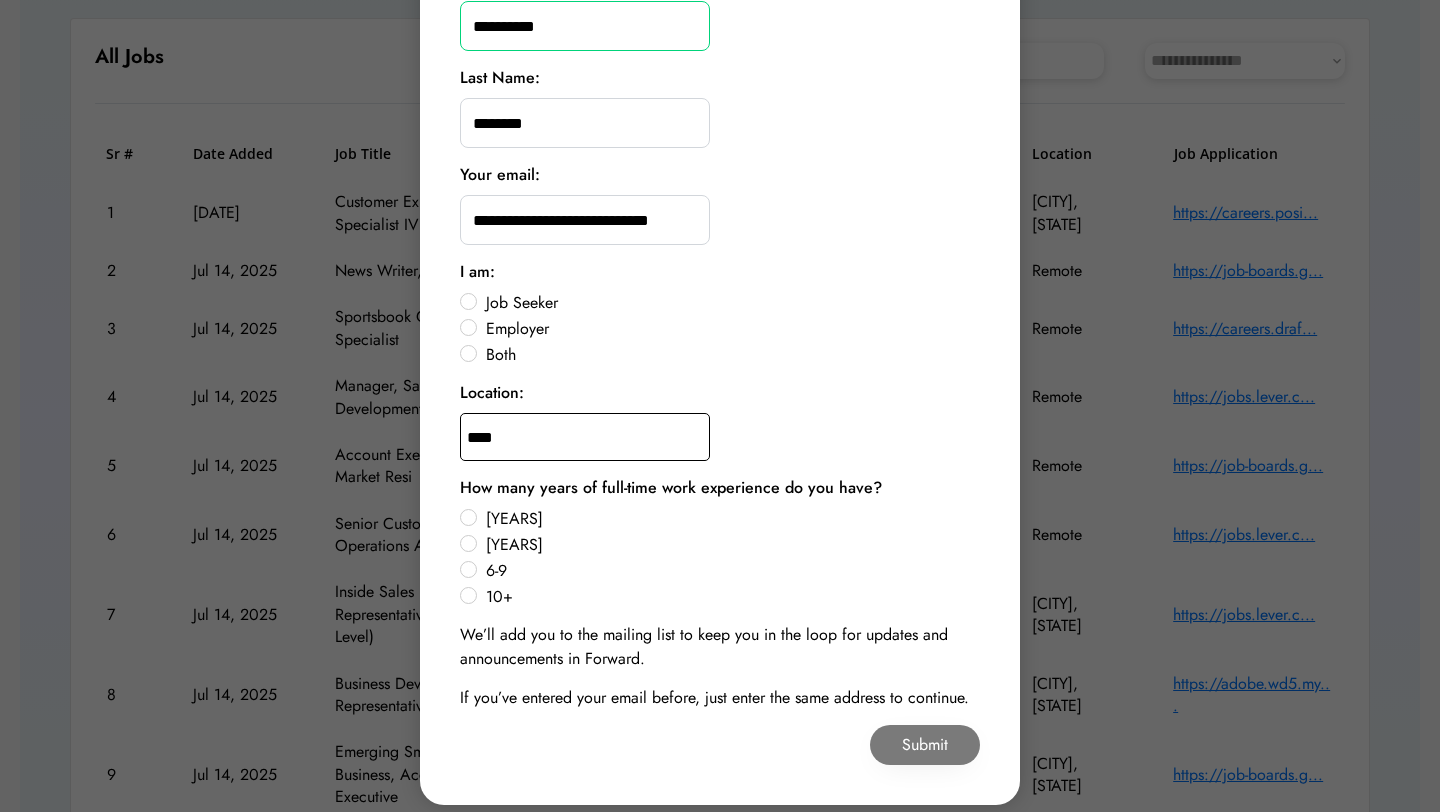 type on "**********" 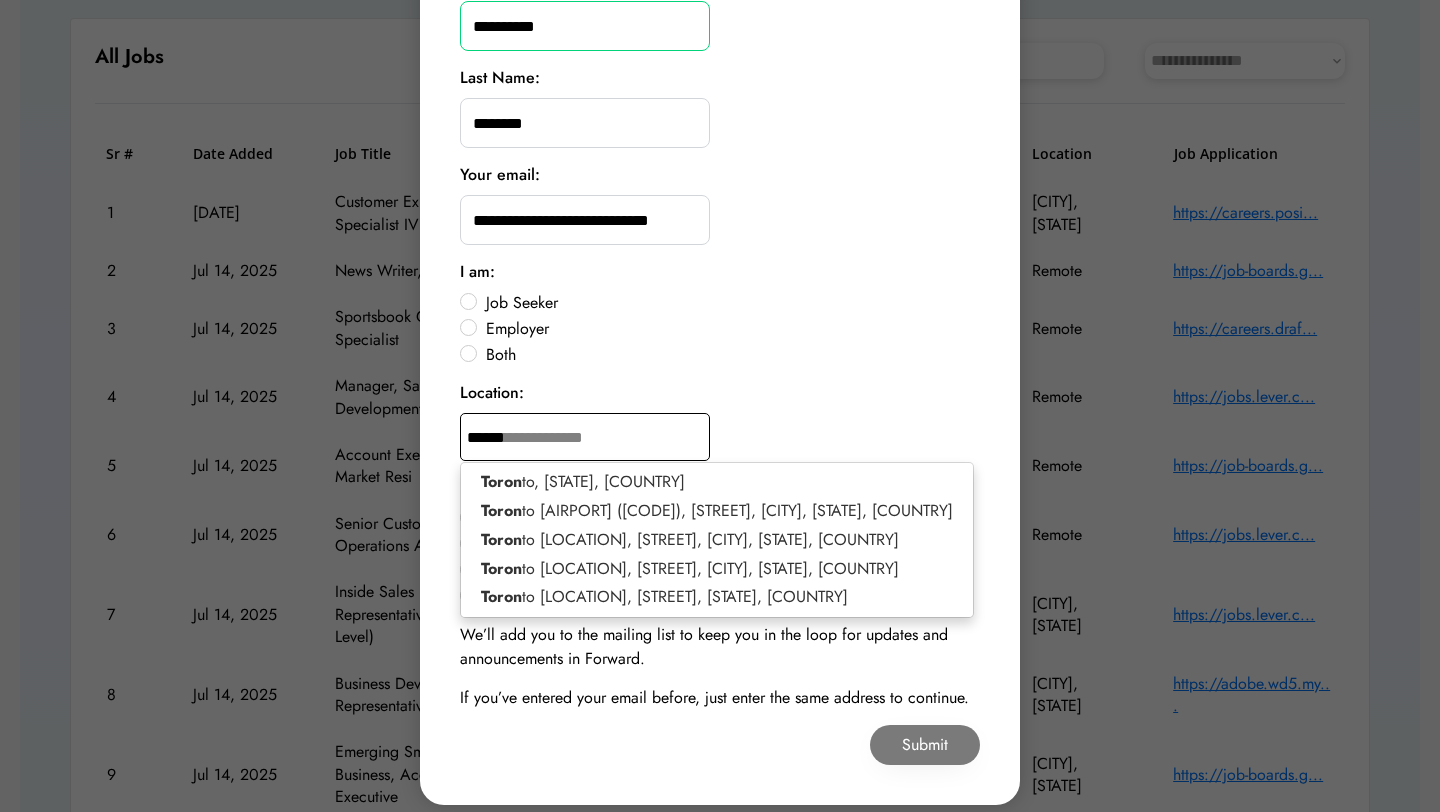 type on "*******" 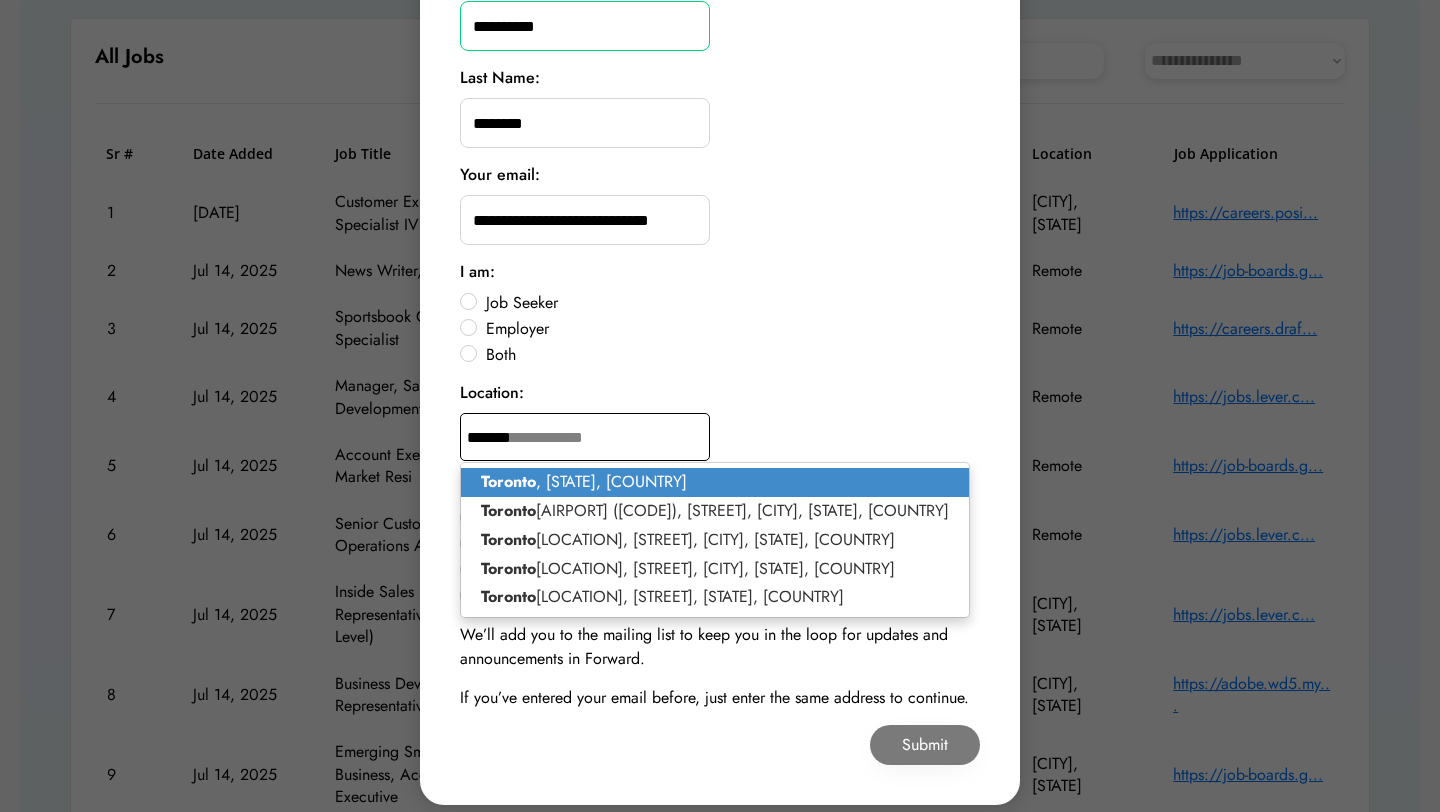 click on "Toronto" 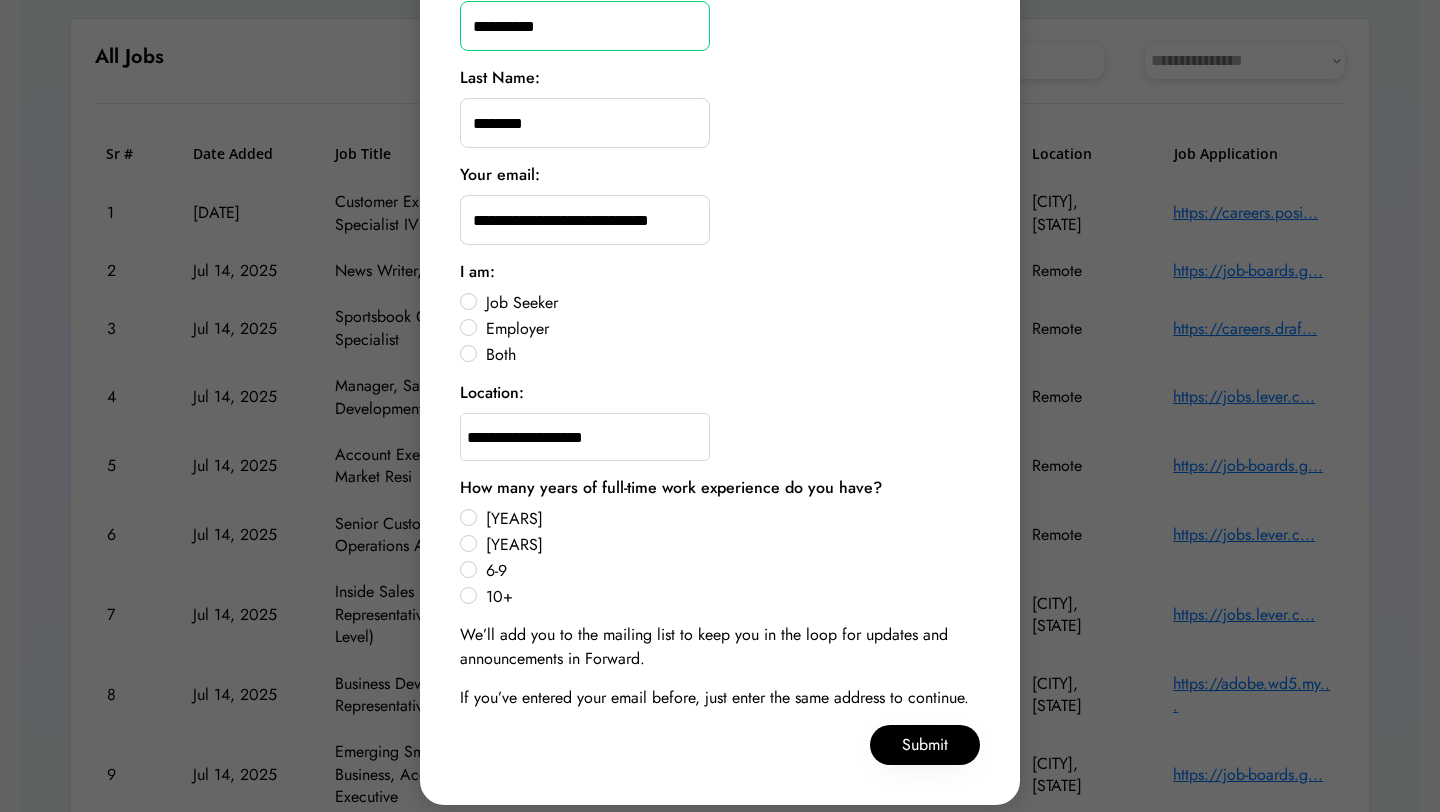 type on "**********" 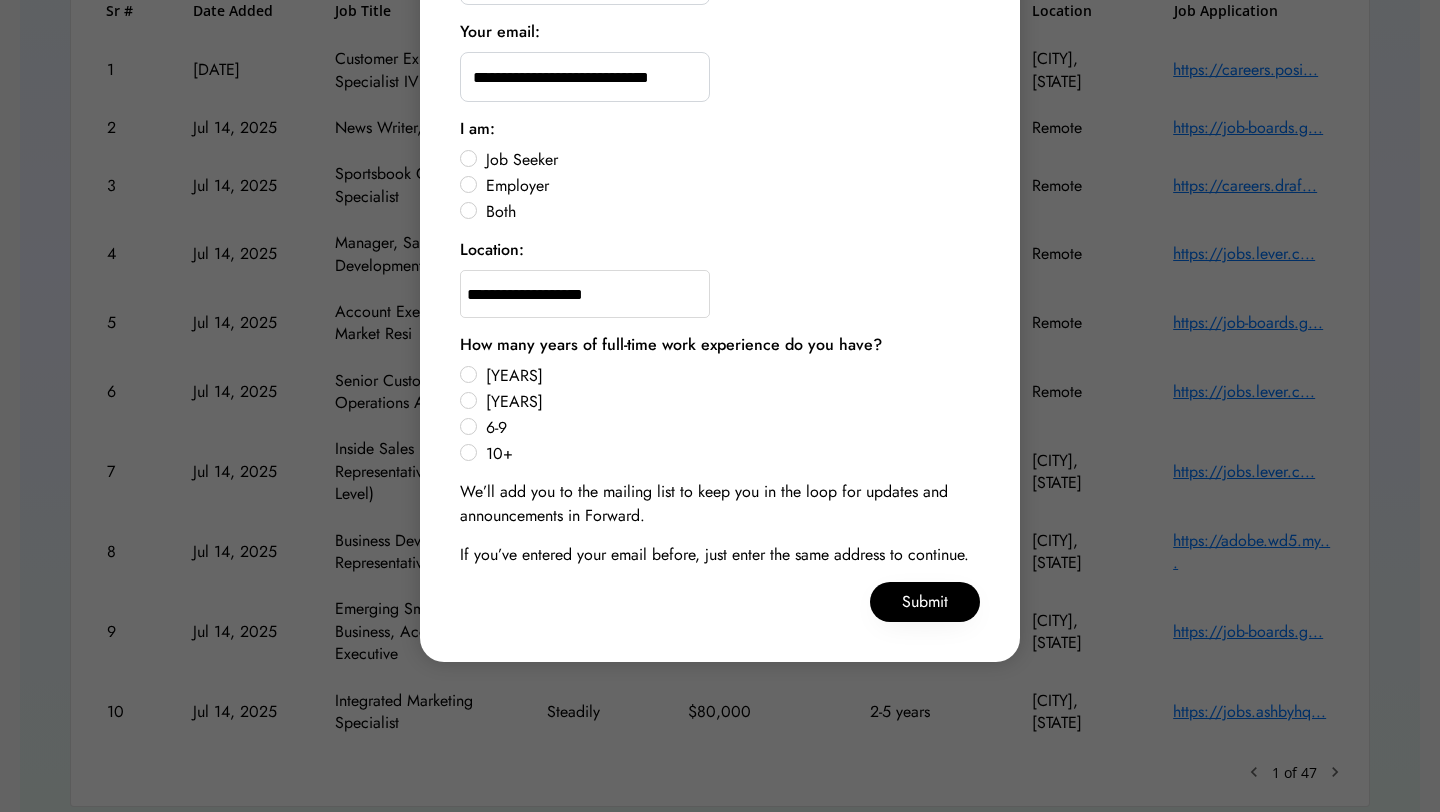 scroll, scrollTop: 386, scrollLeft: 0, axis: vertical 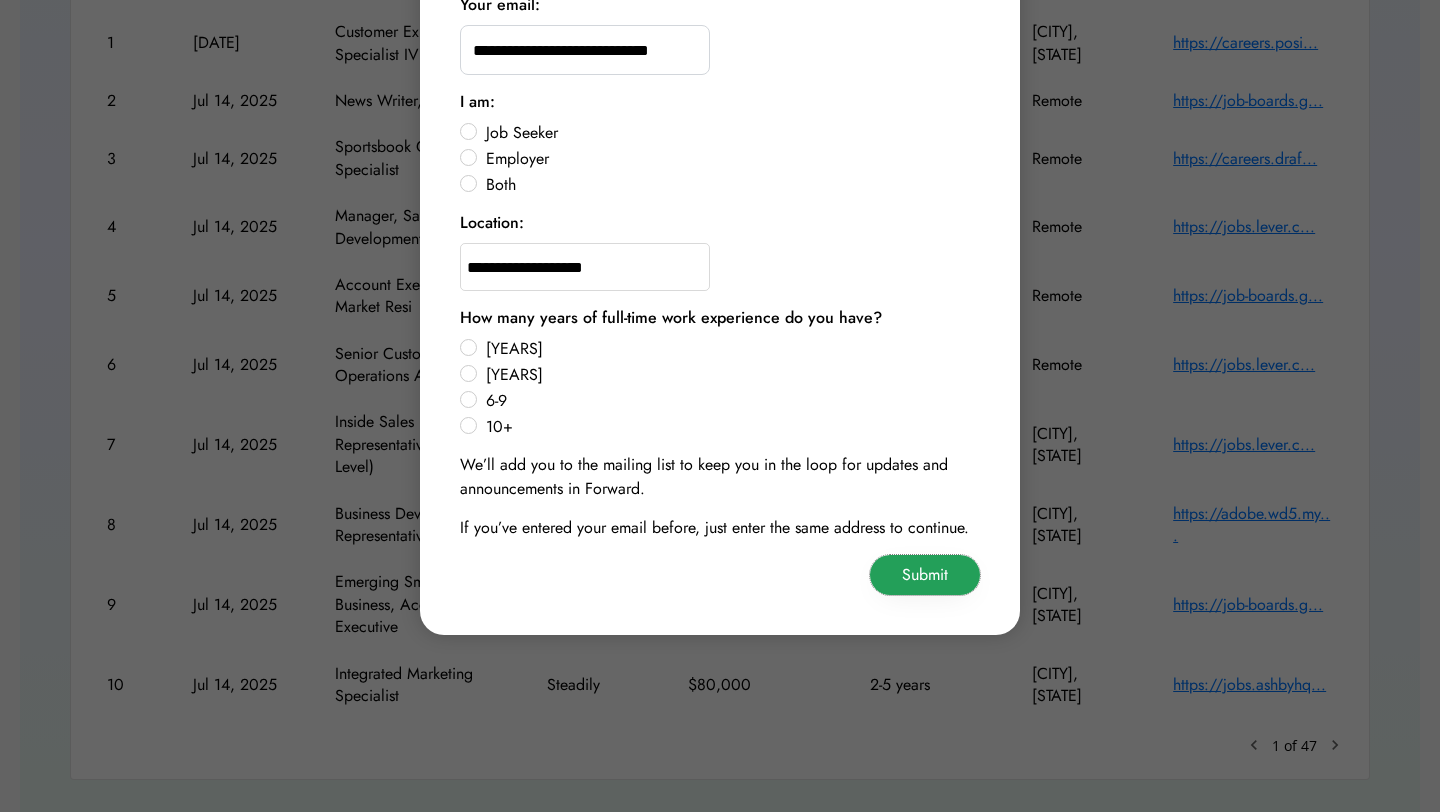 click on "Submit" at bounding box center [925, 575] 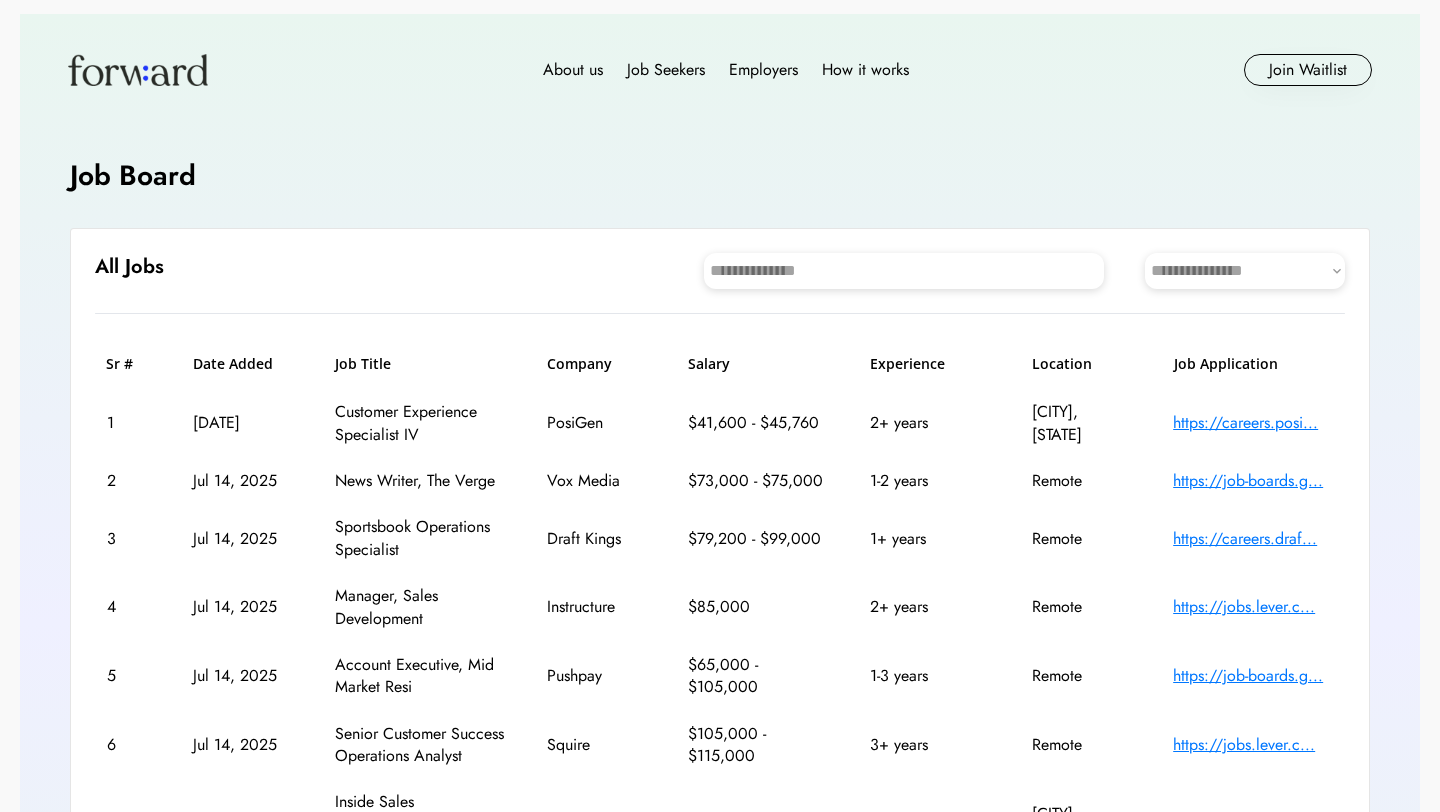 scroll, scrollTop: 0, scrollLeft: 0, axis: both 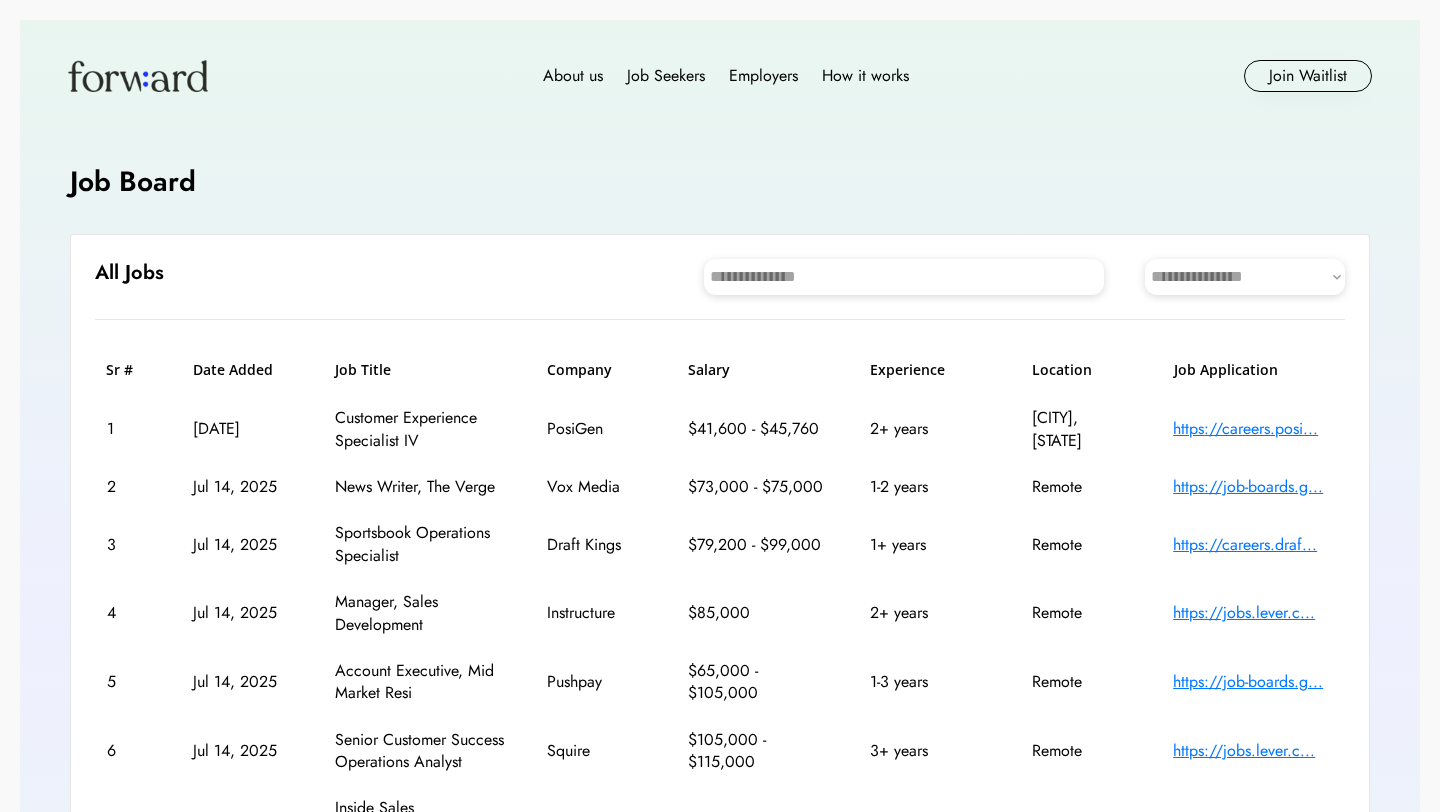 click on "**********" at bounding box center [1245, 277] 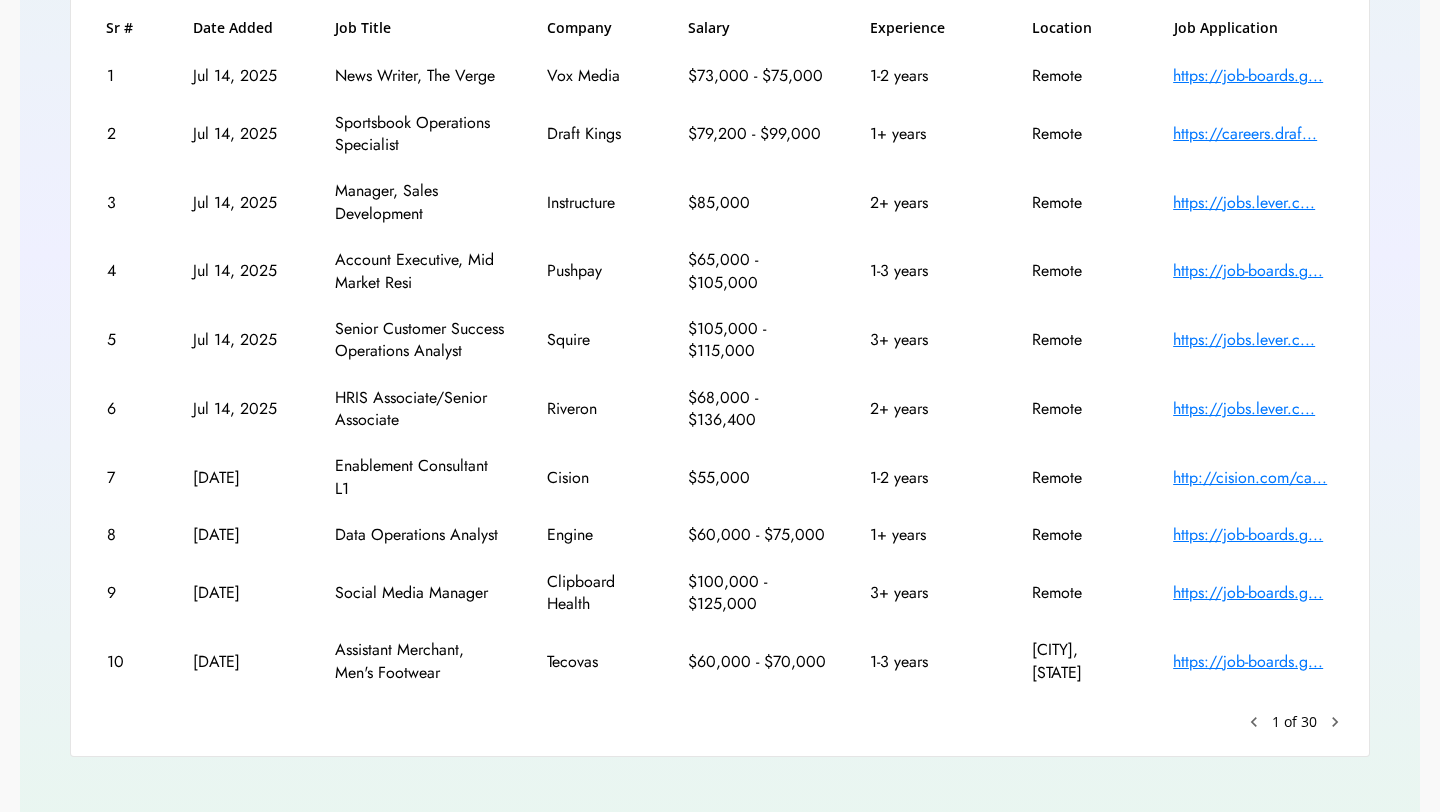 scroll, scrollTop: 382, scrollLeft: 0, axis: vertical 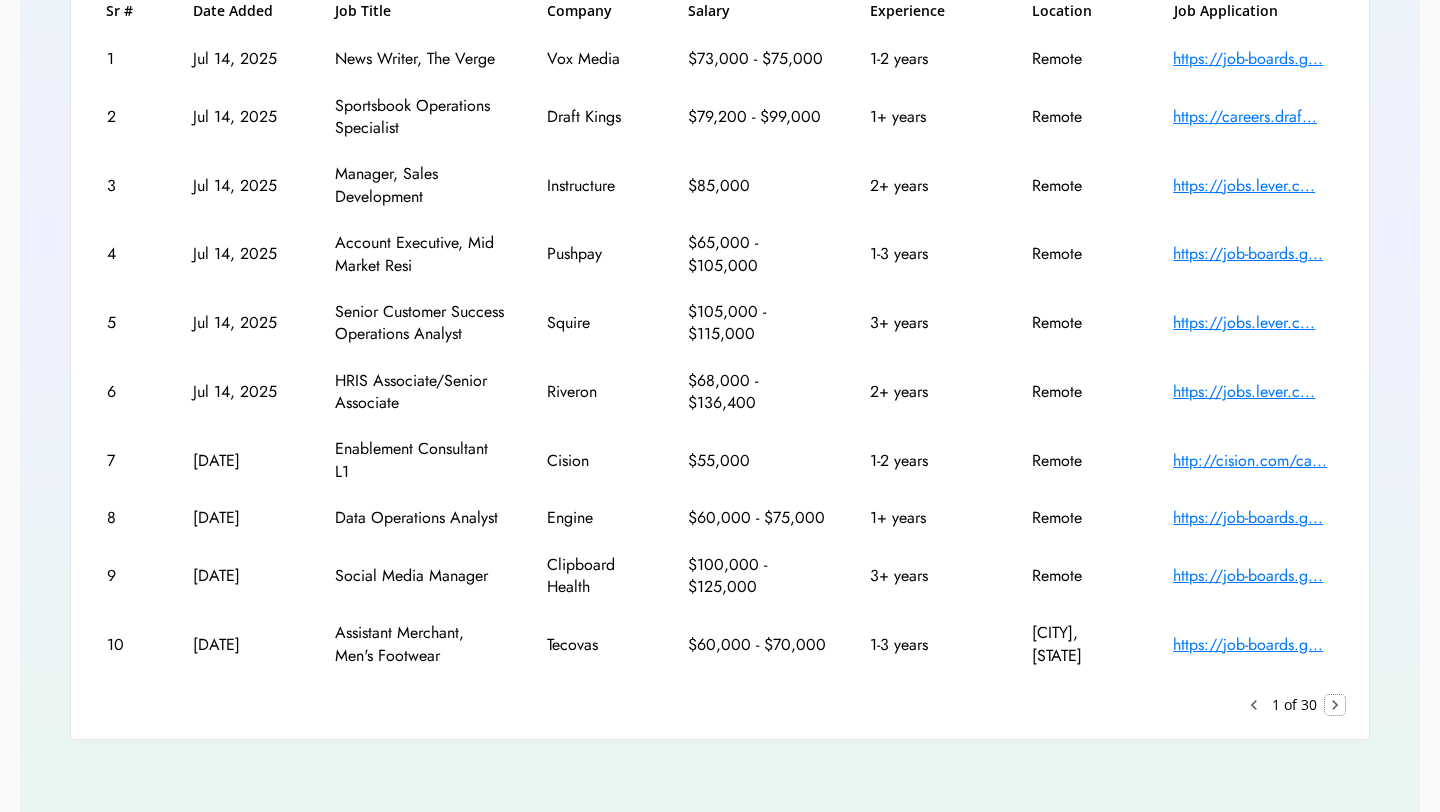 click on "chevron_right" 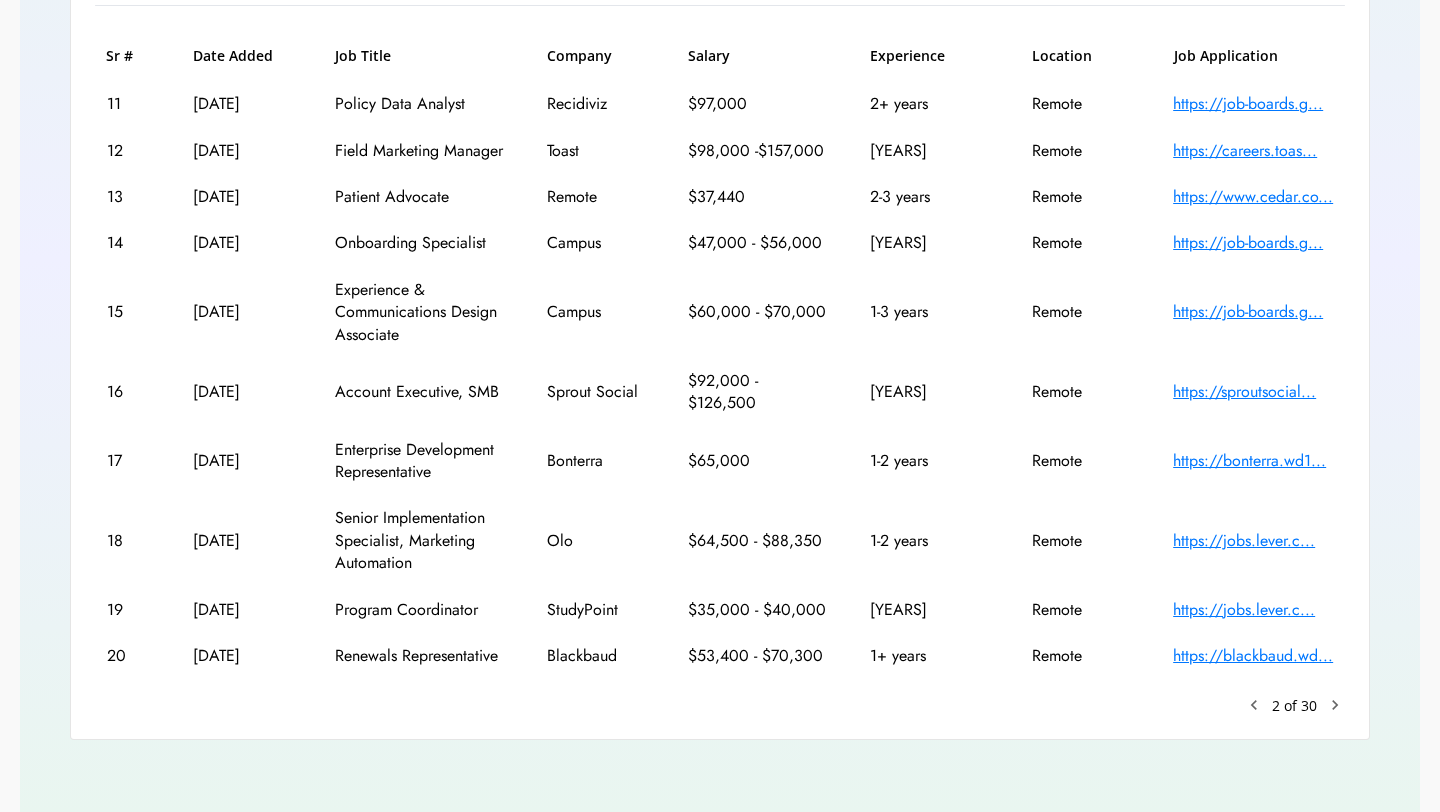 scroll, scrollTop: 359, scrollLeft: 0, axis: vertical 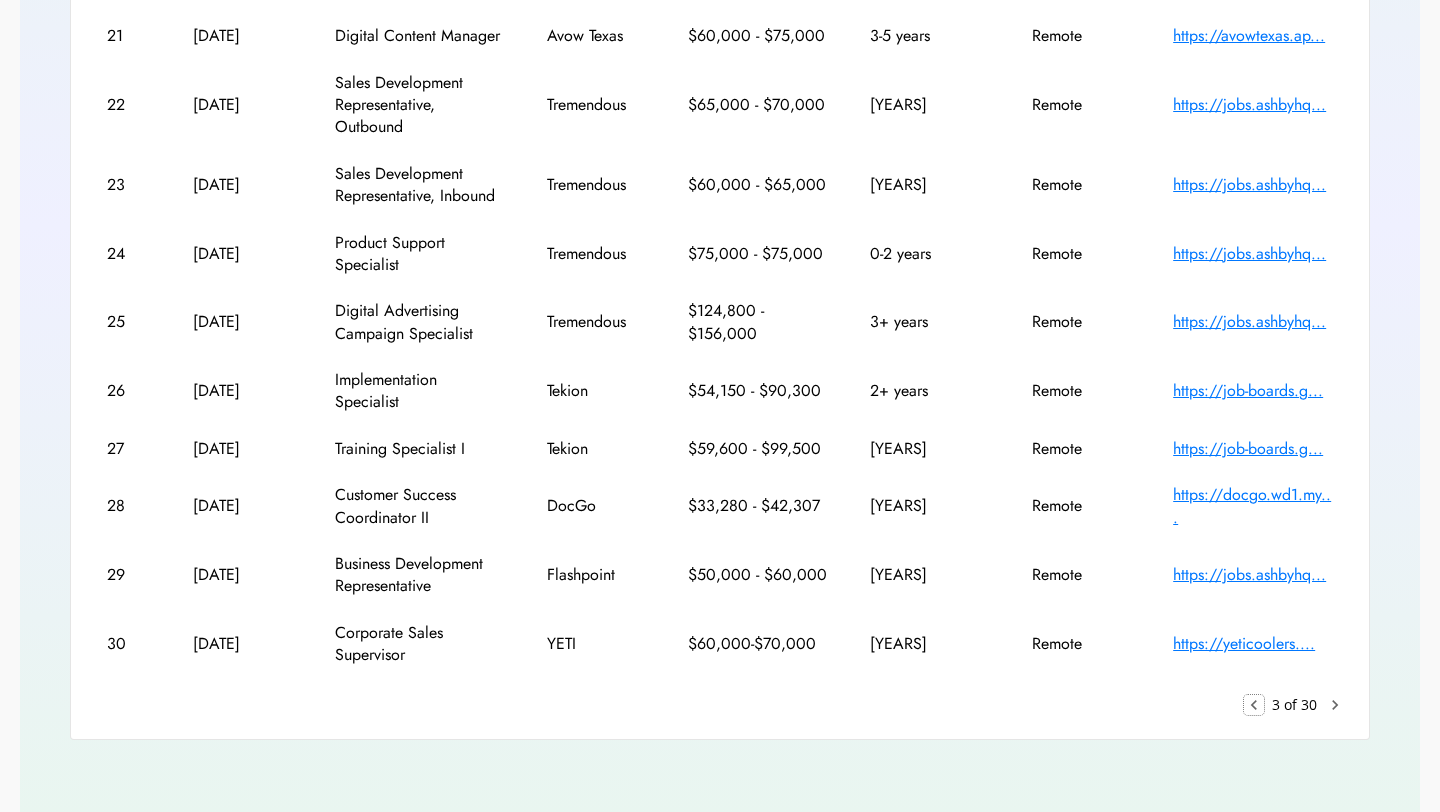 click on "keyboard_arrow_left" 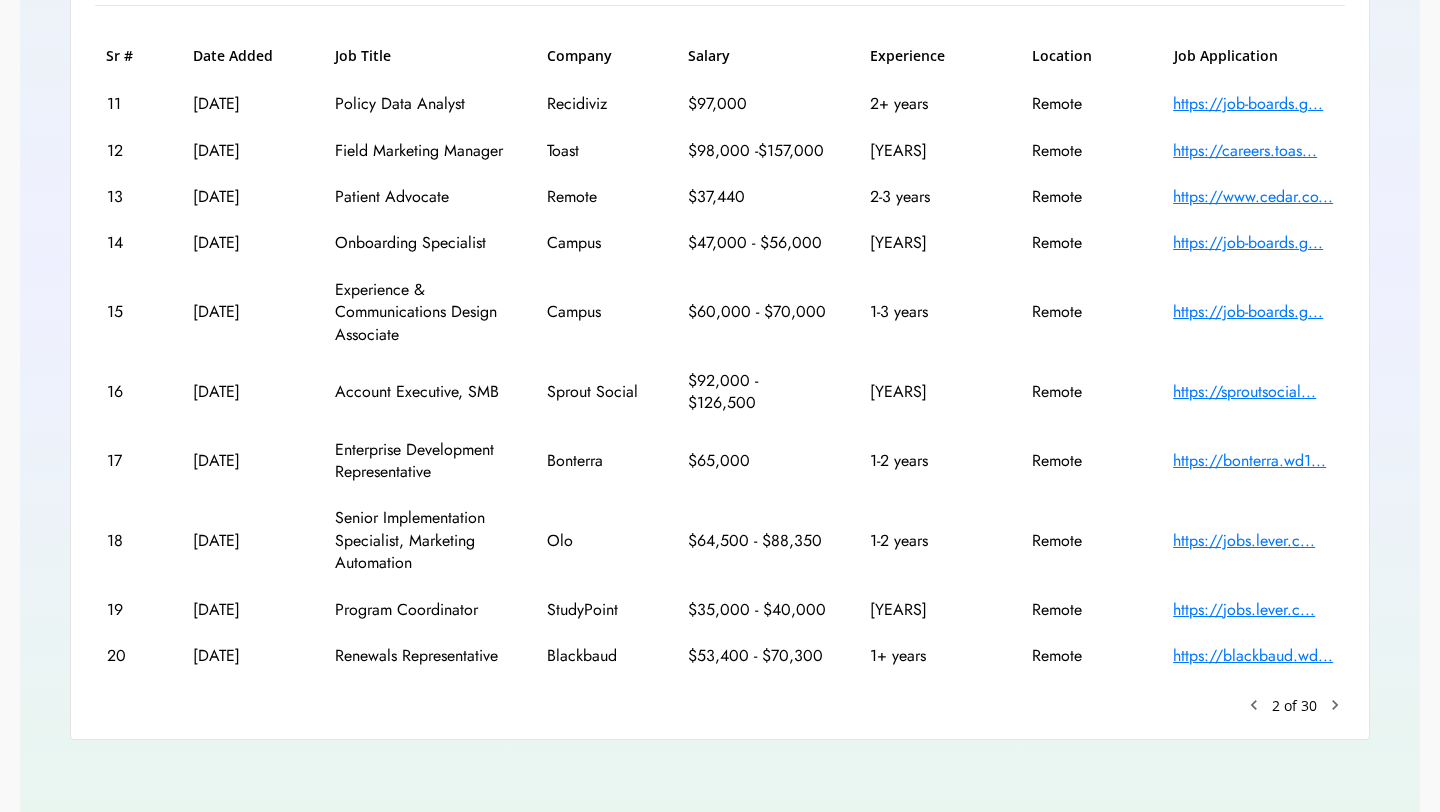 scroll, scrollTop: 359, scrollLeft: 0, axis: vertical 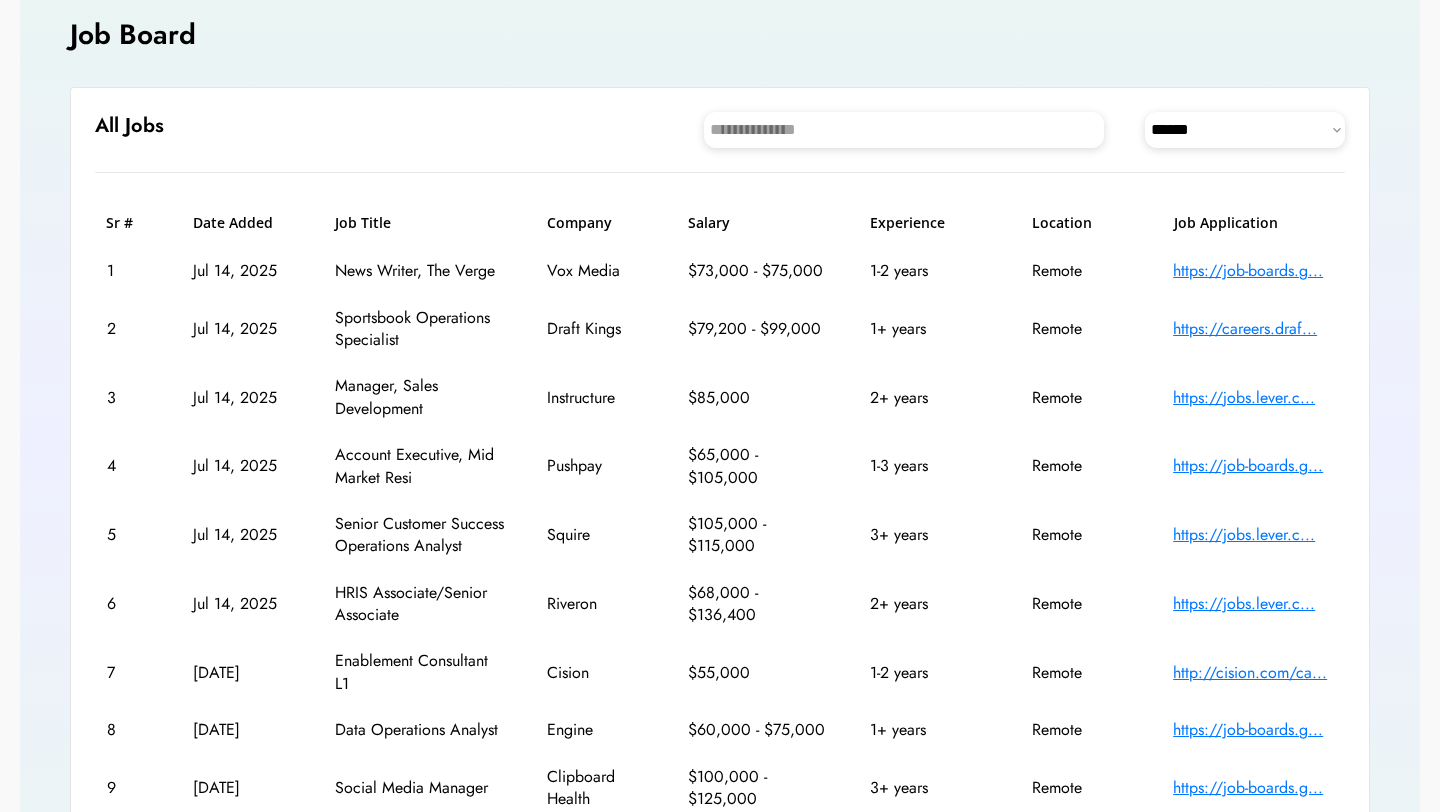 type 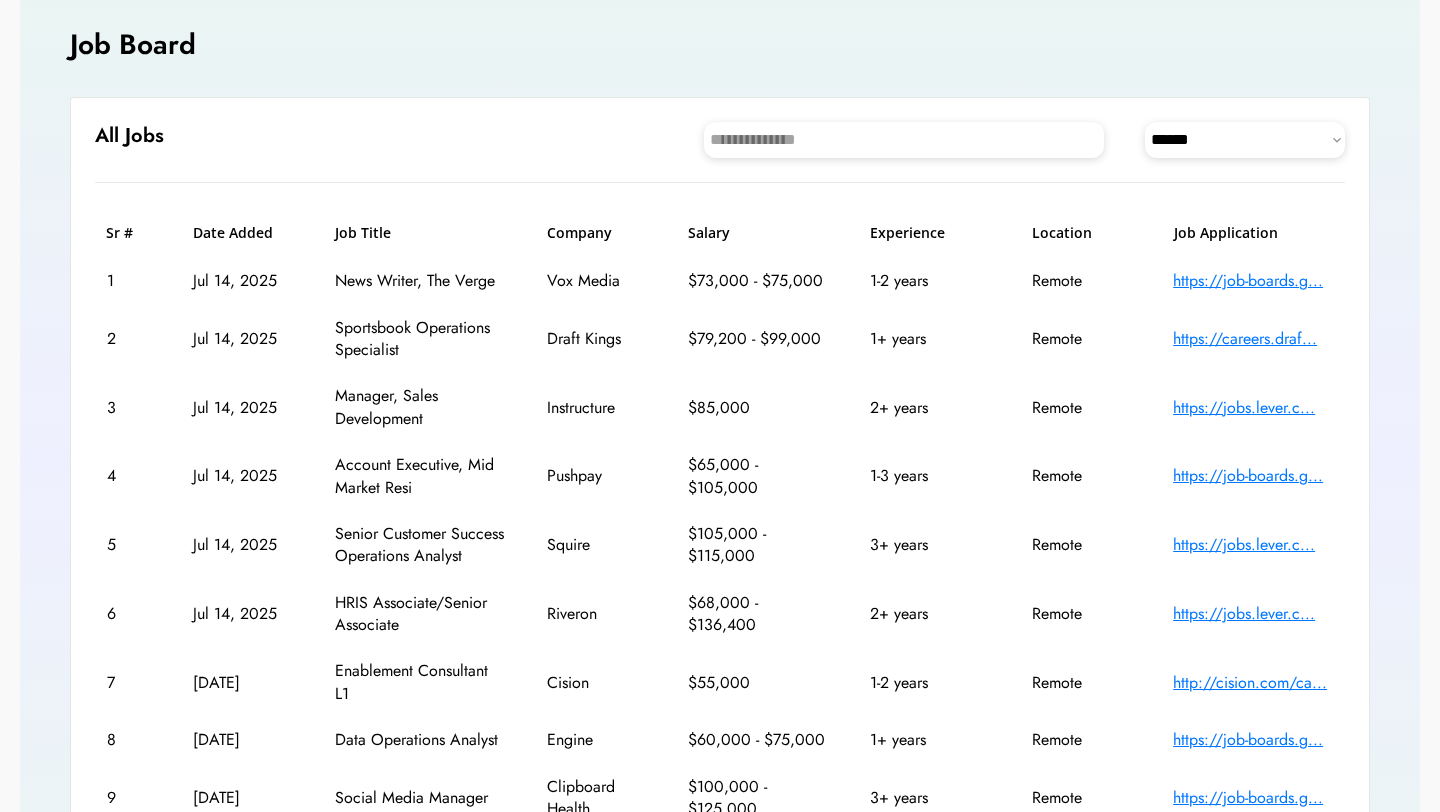 scroll, scrollTop: 113, scrollLeft: 0, axis: vertical 